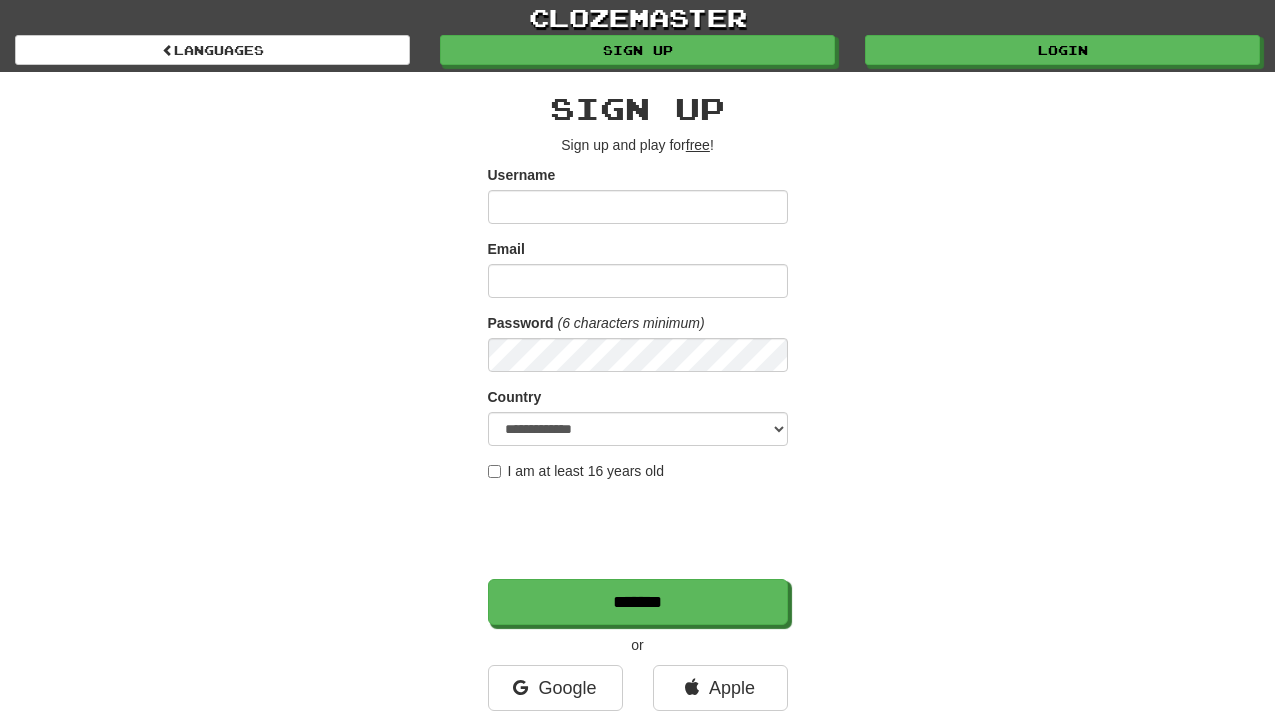 scroll, scrollTop: 0, scrollLeft: 0, axis: both 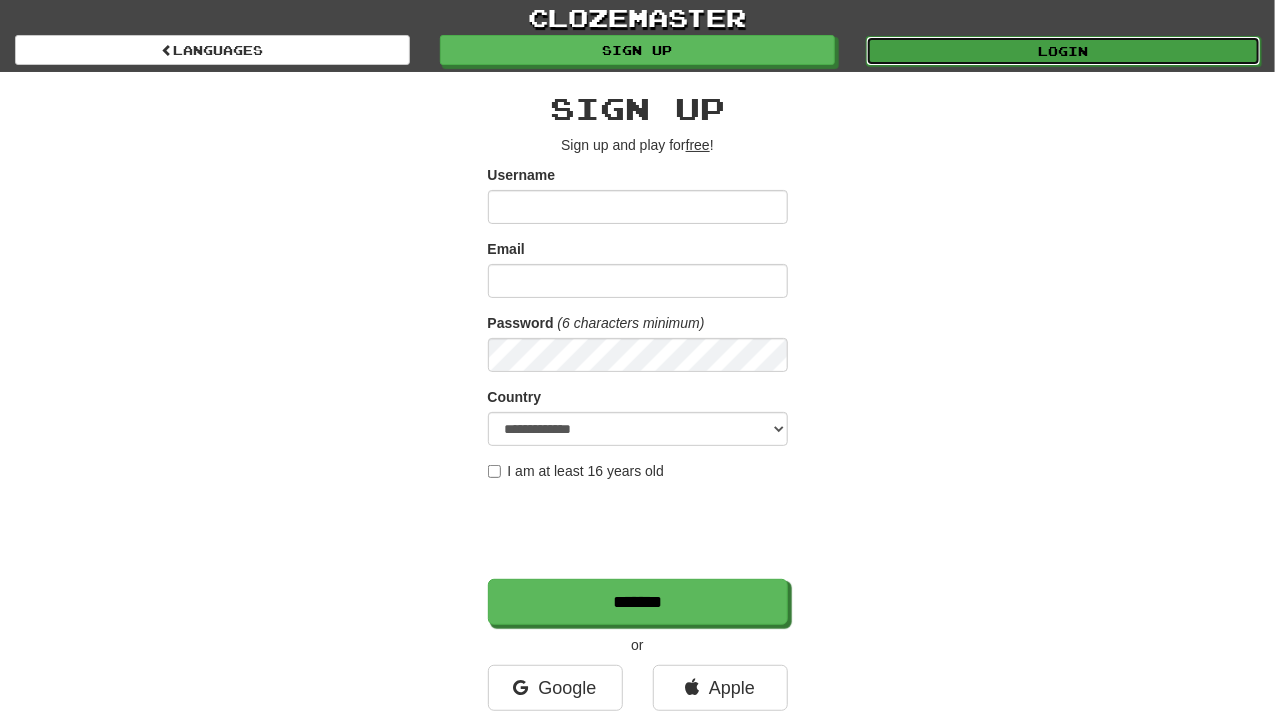 click on "Login" at bounding box center (1063, 51) 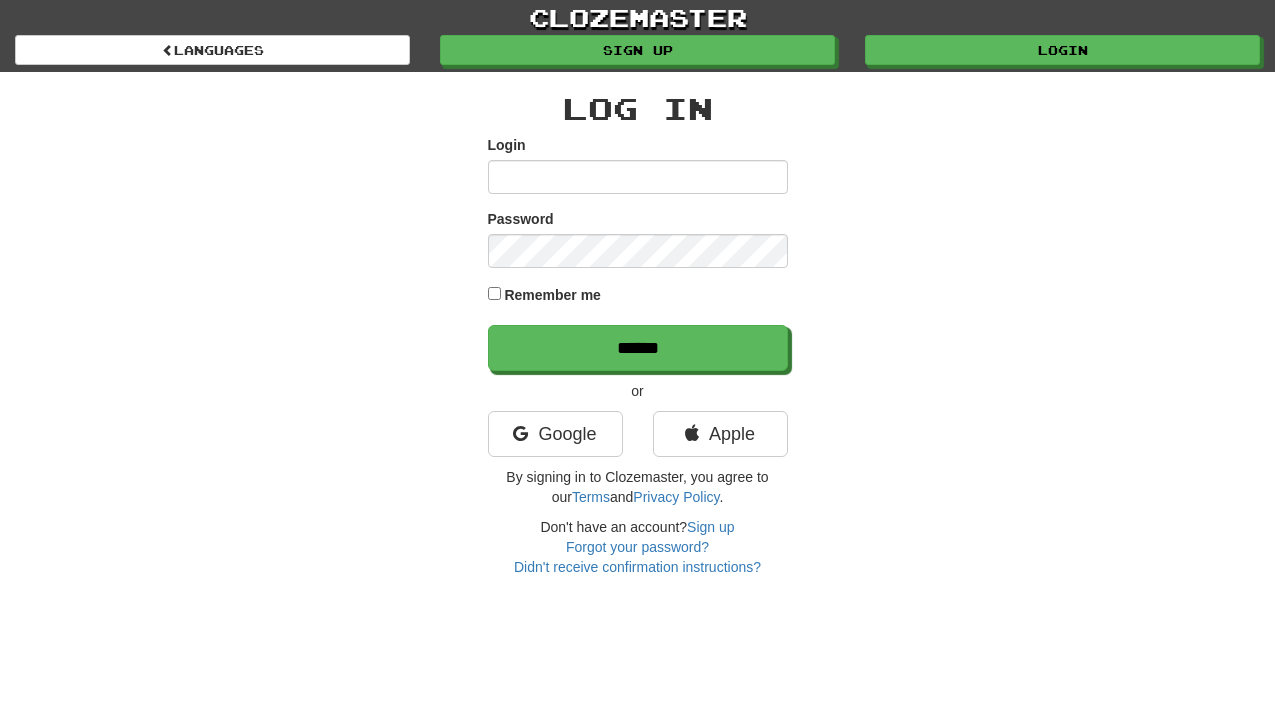 scroll, scrollTop: 0, scrollLeft: 0, axis: both 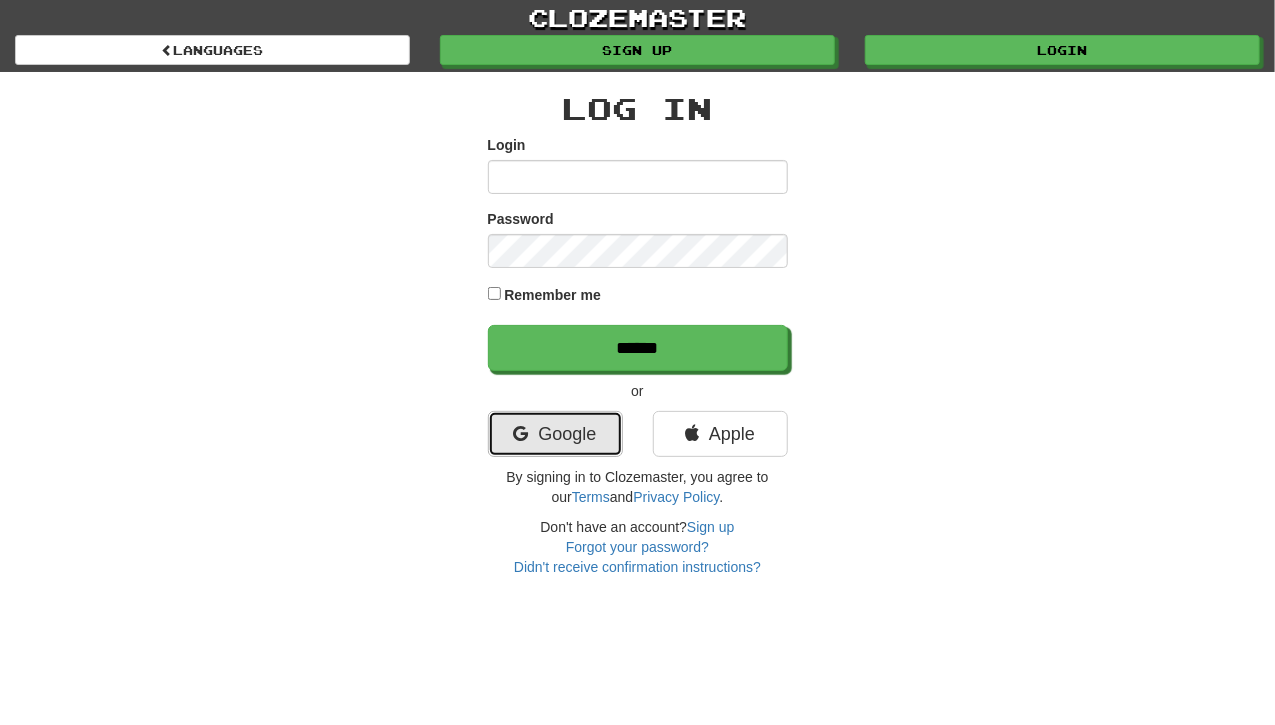 click on "Google" at bounding box center [555, 434] 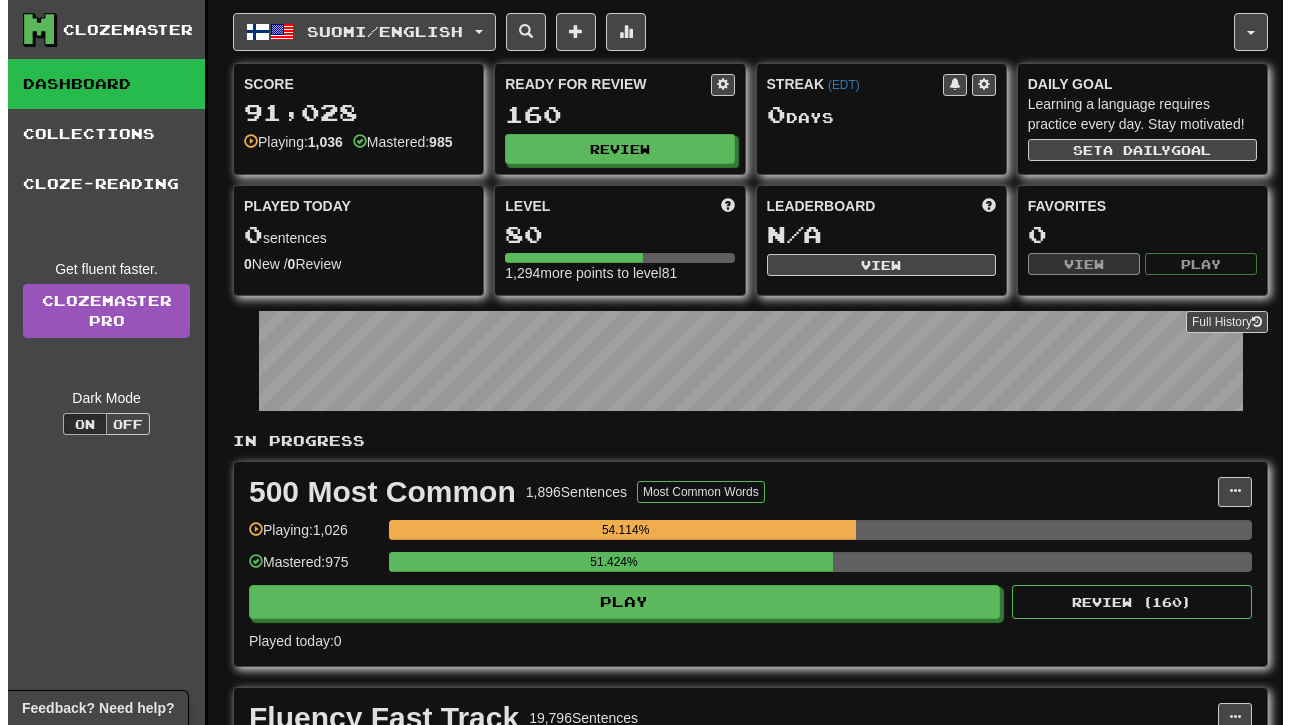 scroll, scrollTop: 0, scrollLeft: 0, axis: both 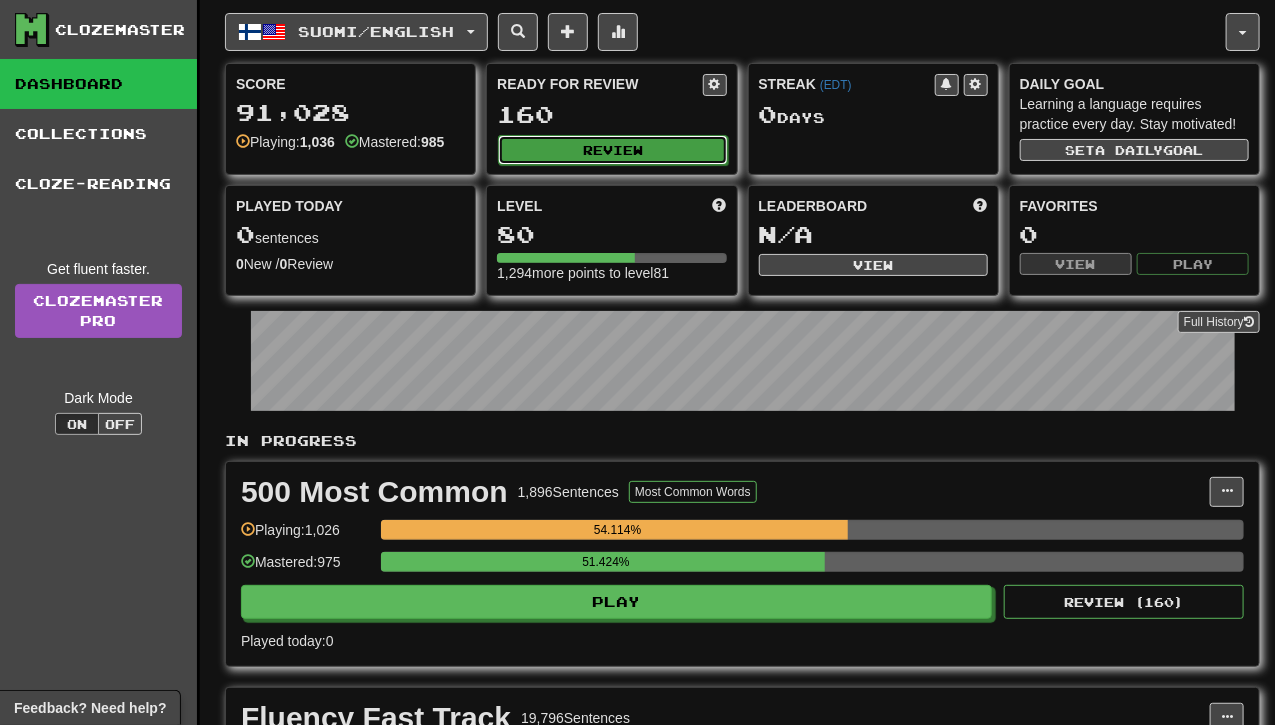 click on "Review" at bounding box center [612, 150] 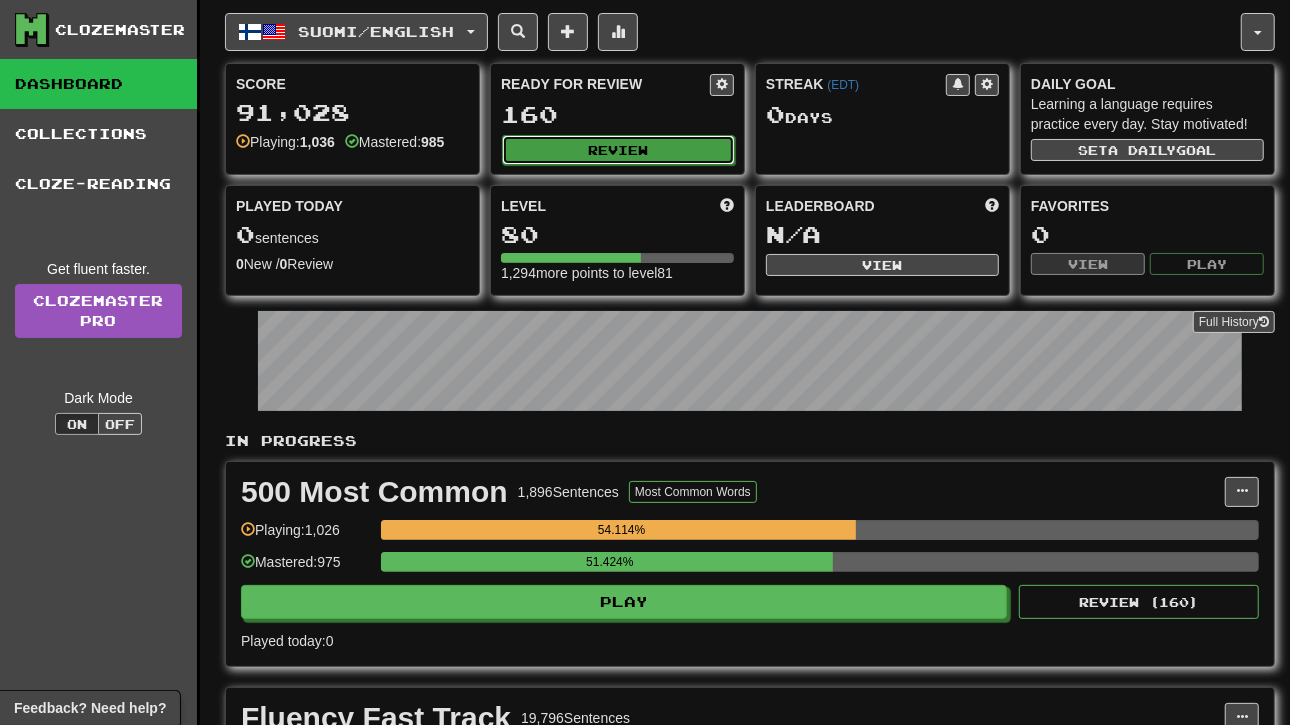 select on "**" 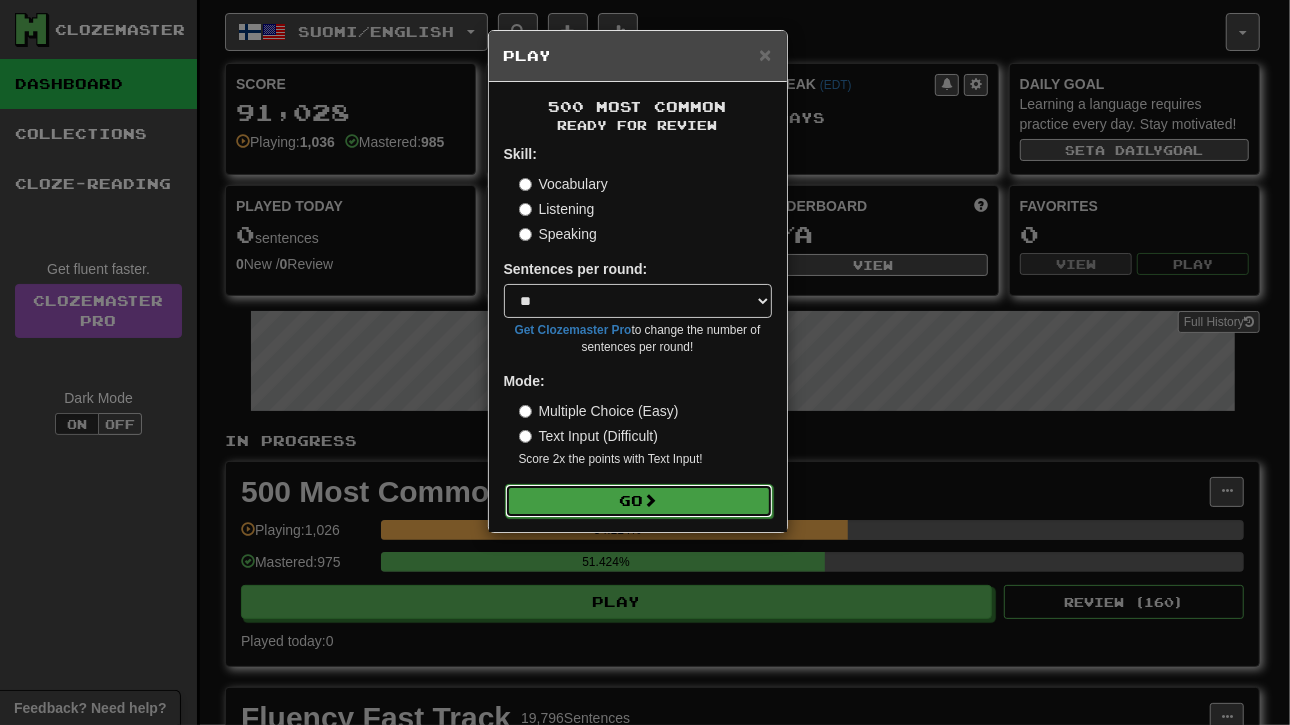 click on "Go" at bounding box center [639, 501] 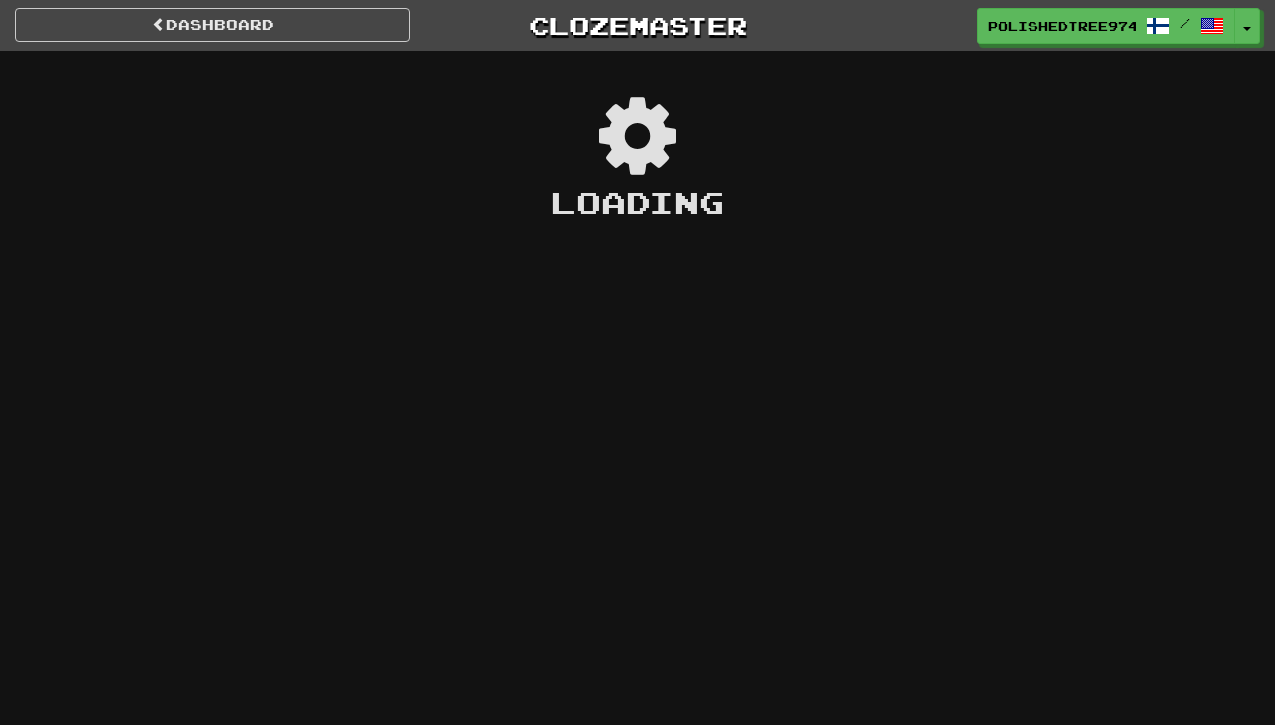 scroll, scrollTop: 0, scrollLeft: 0, axis: both 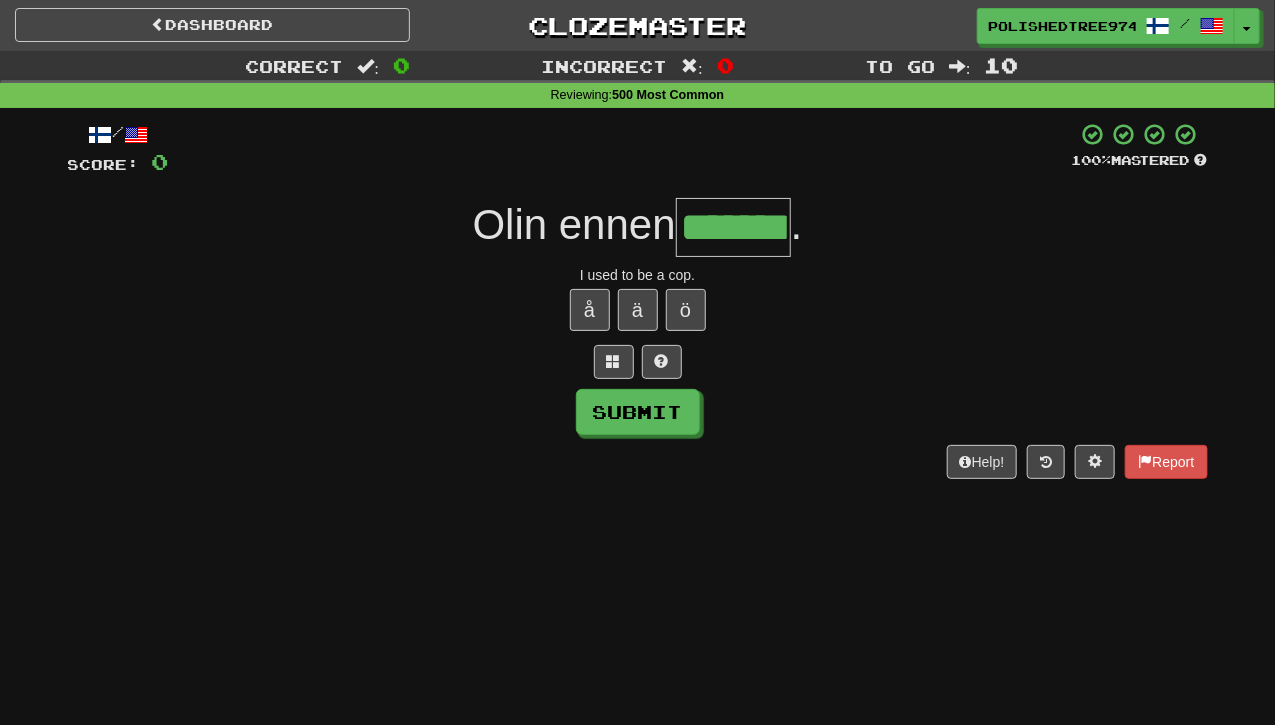 type on "*******" 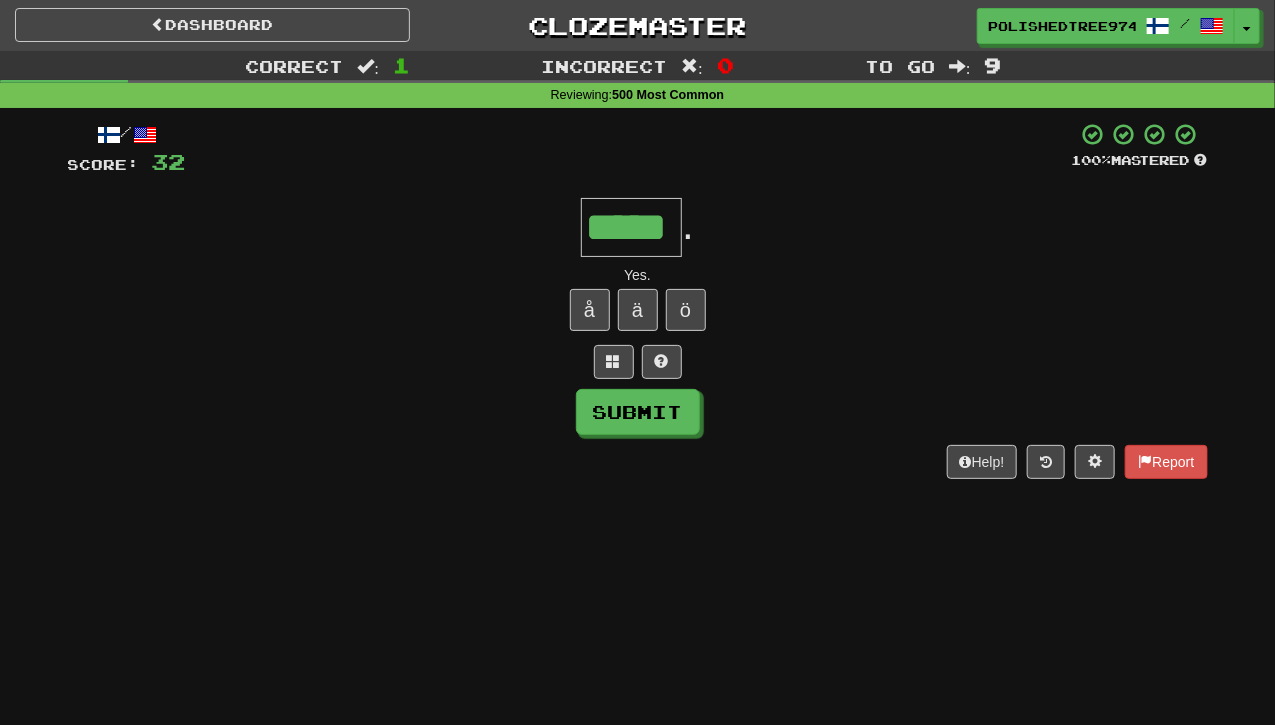 type on "*****" 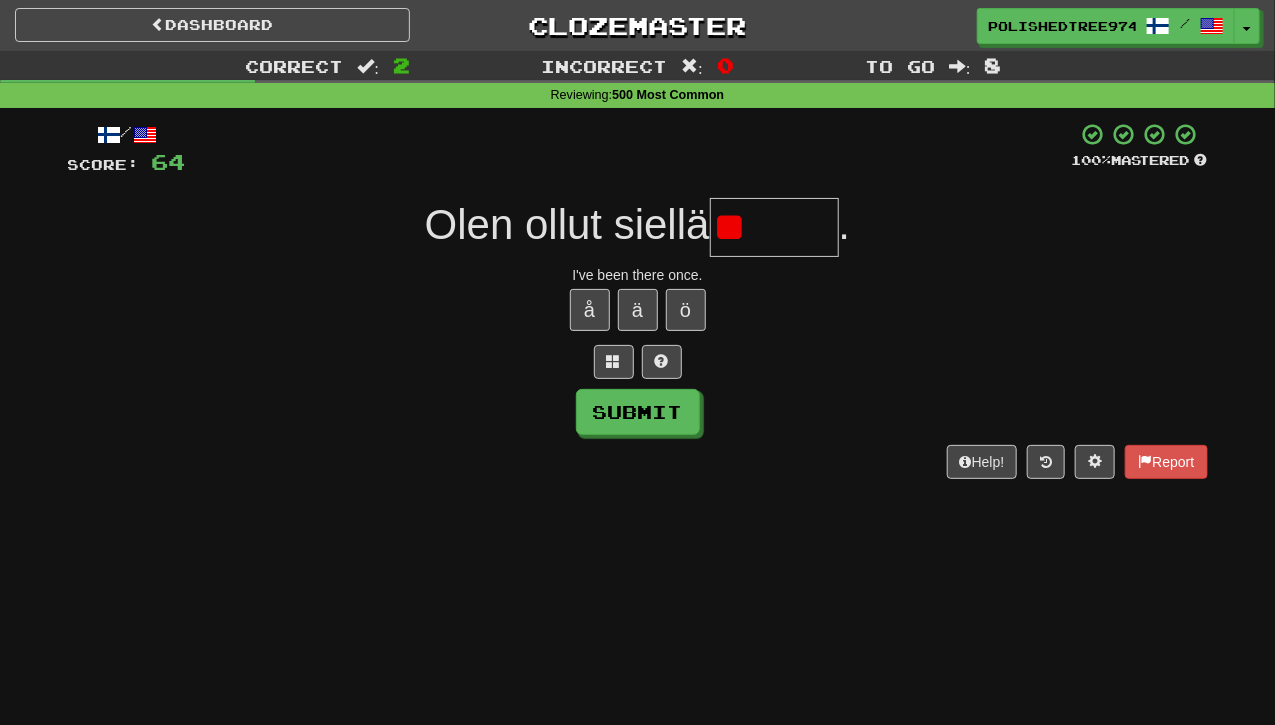 type on "*" 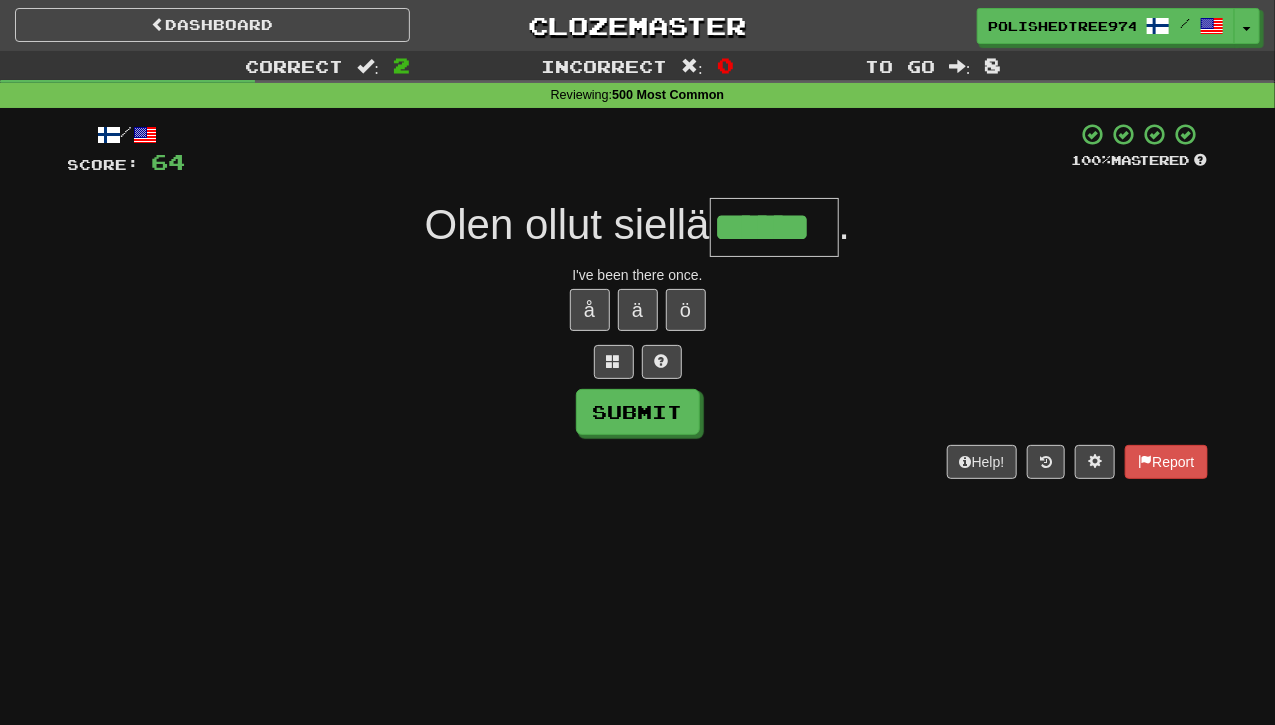 type on "******" 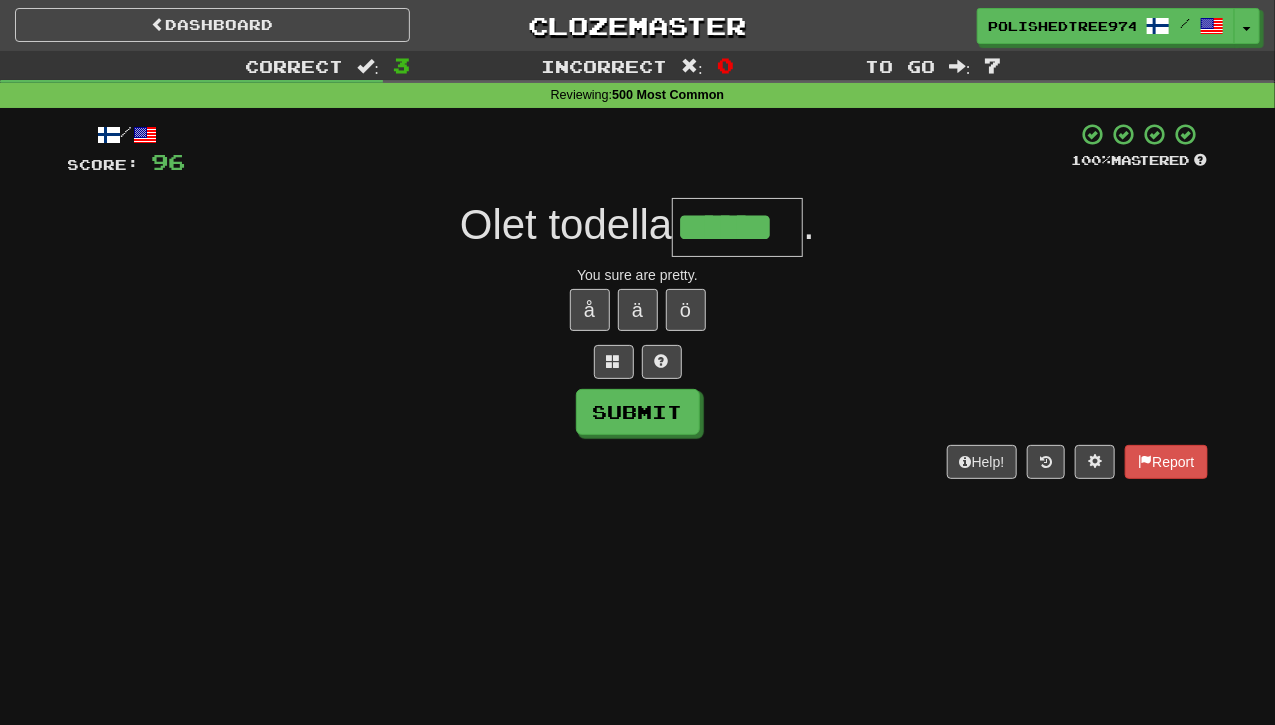 type on "******" 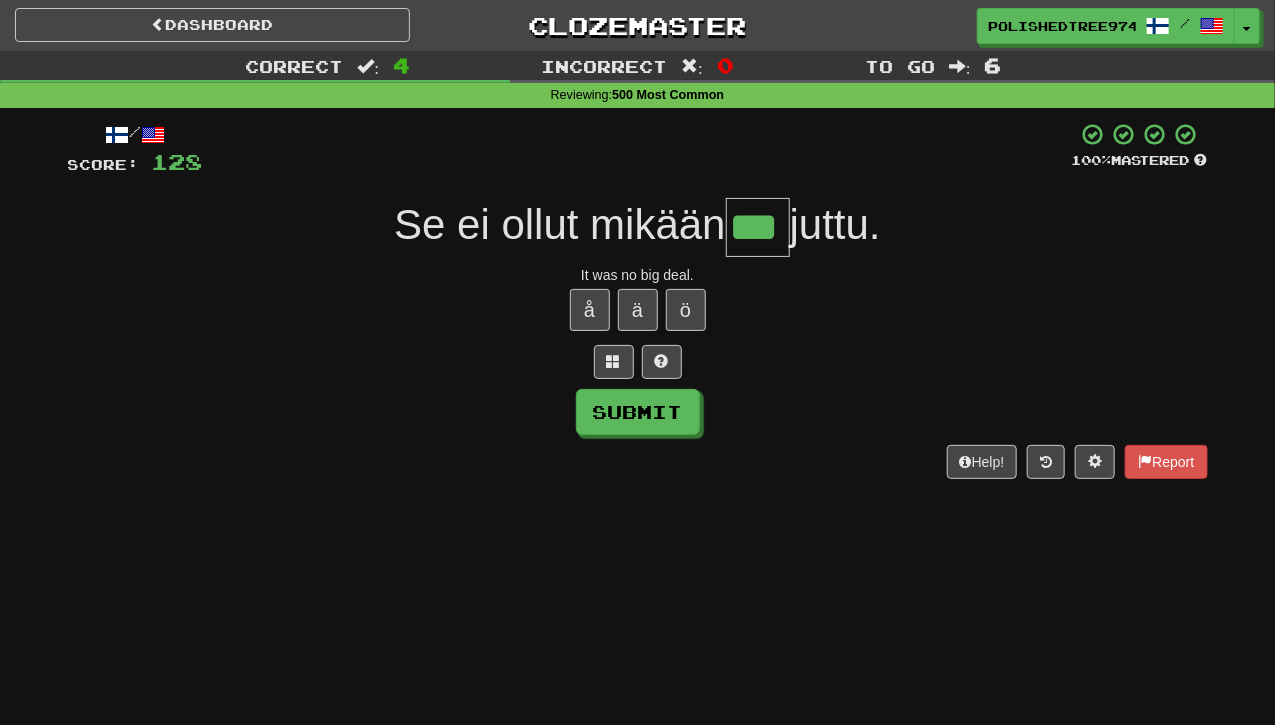 type on "***" 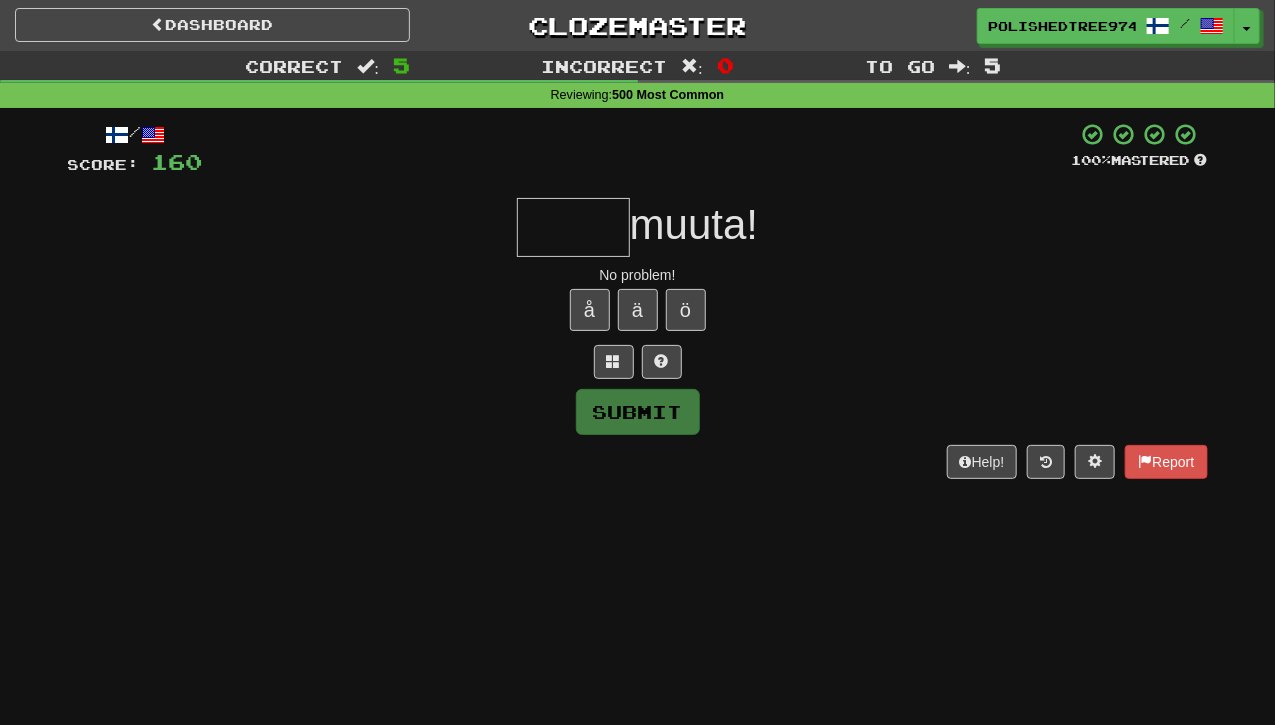 type on "*" 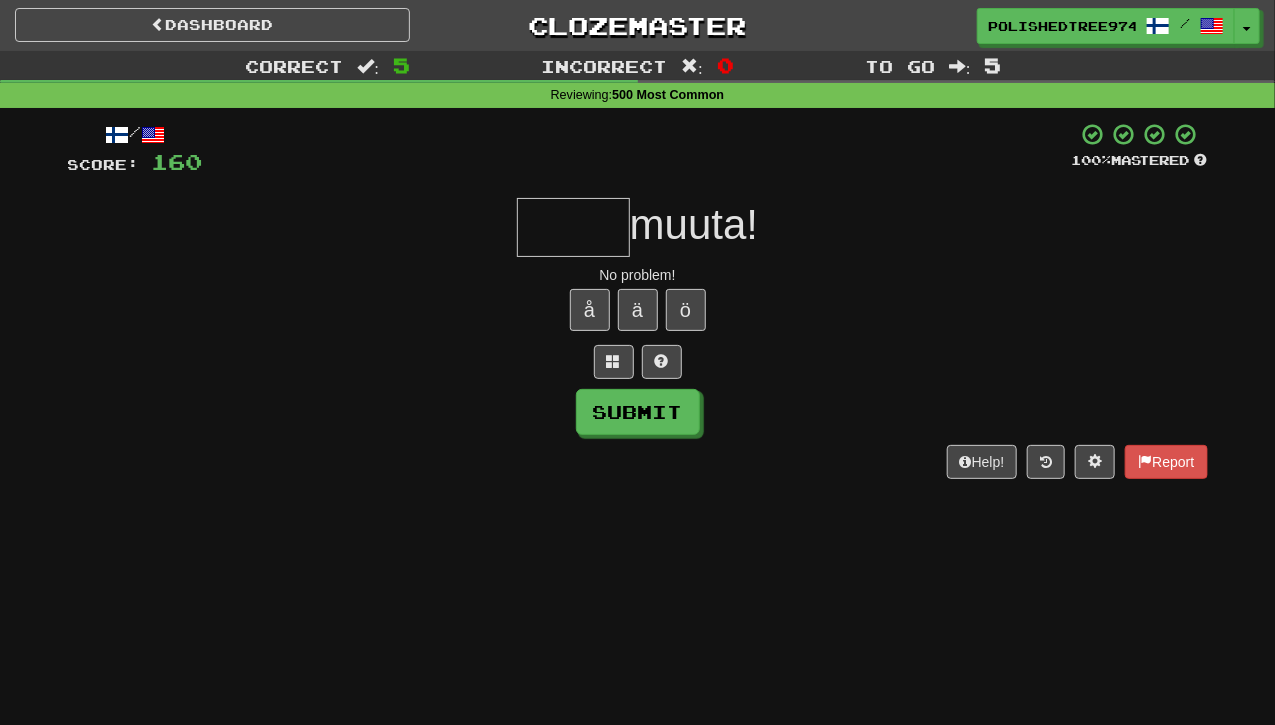 type on "*" 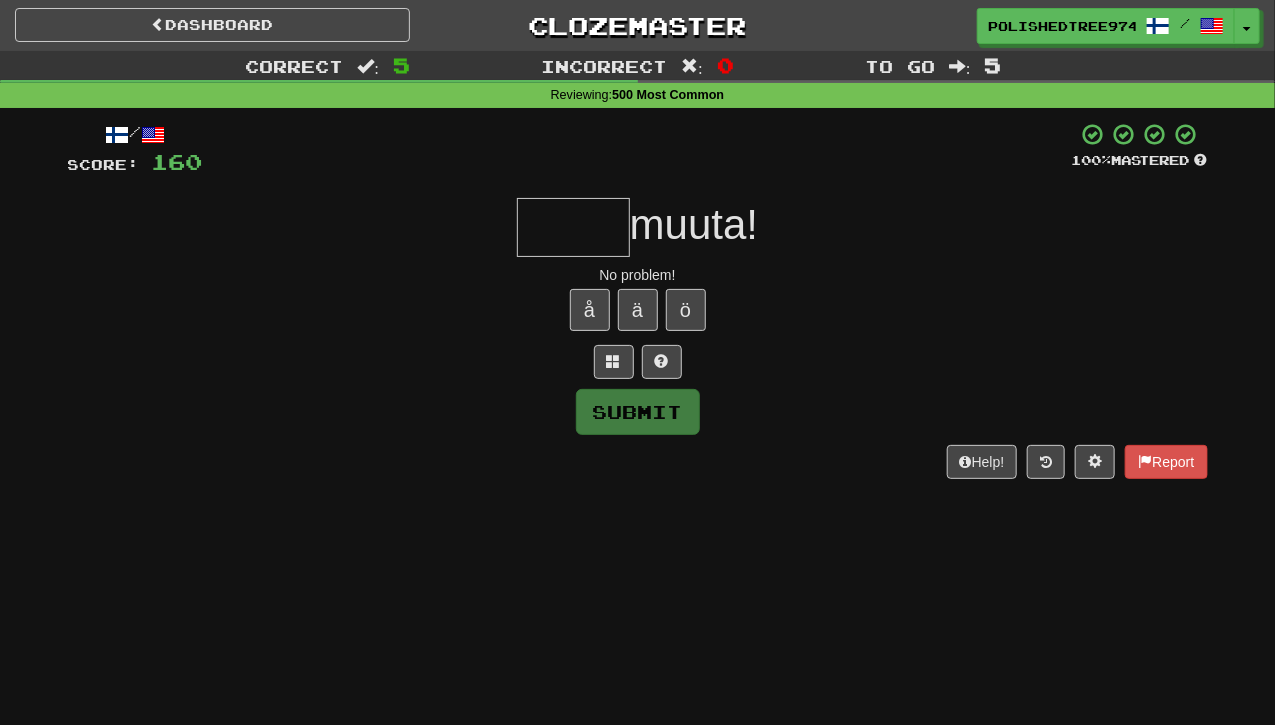 type on "*" 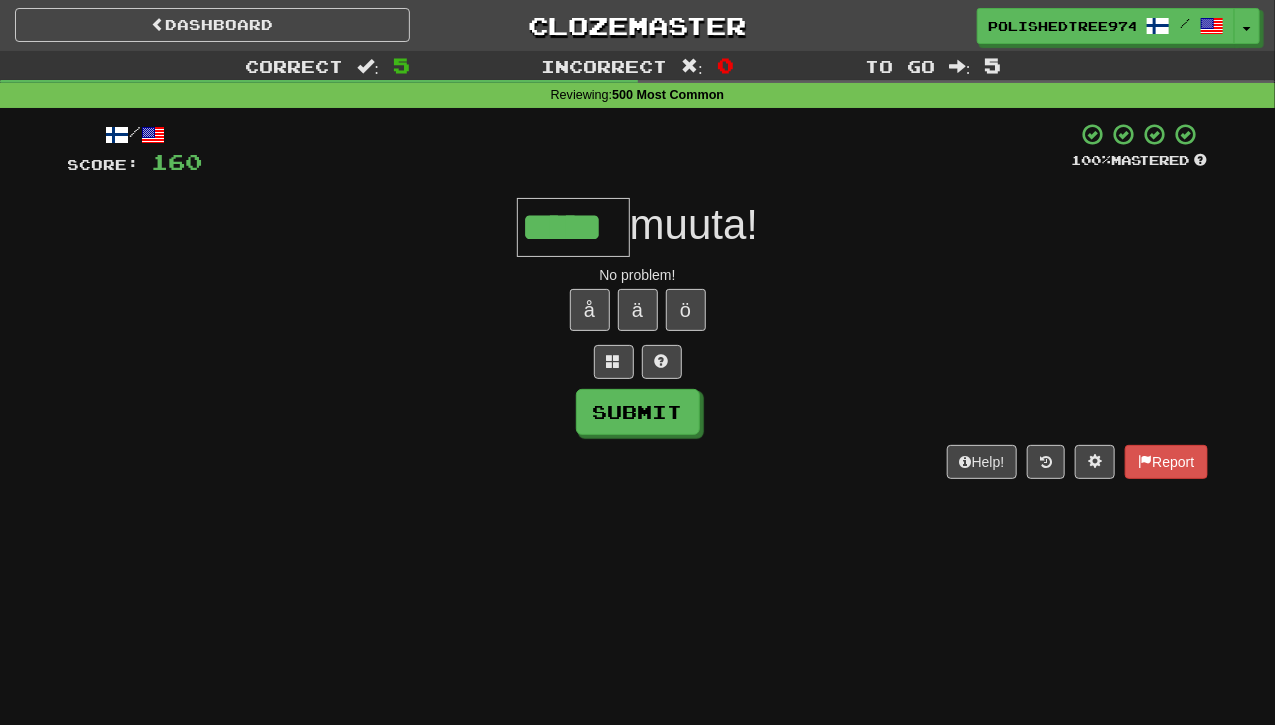 type on "*****" 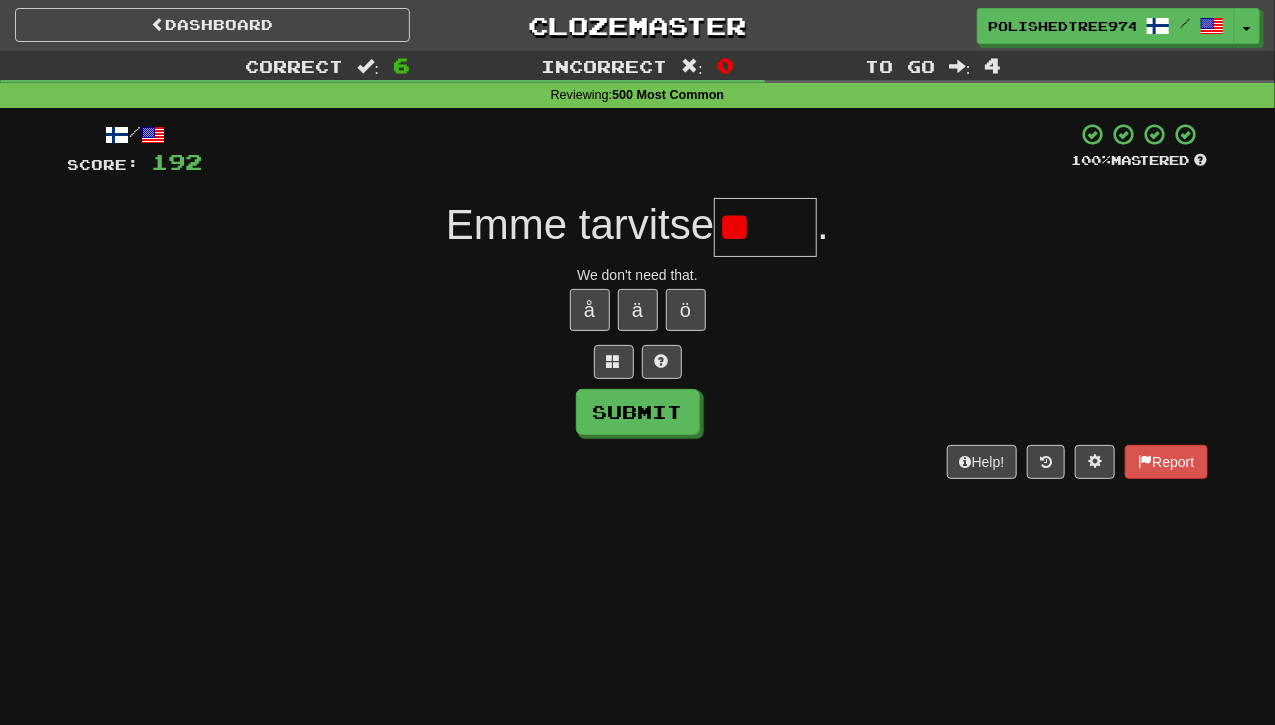 type on "*" 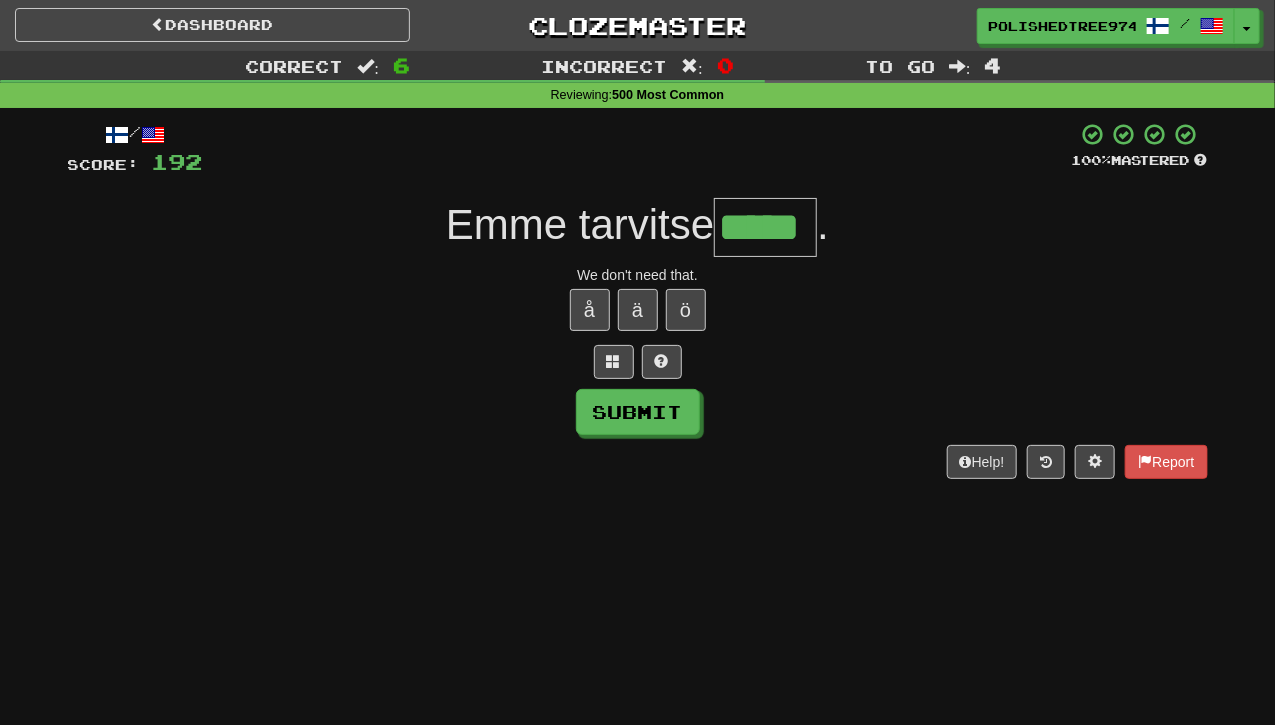 type on "*****" 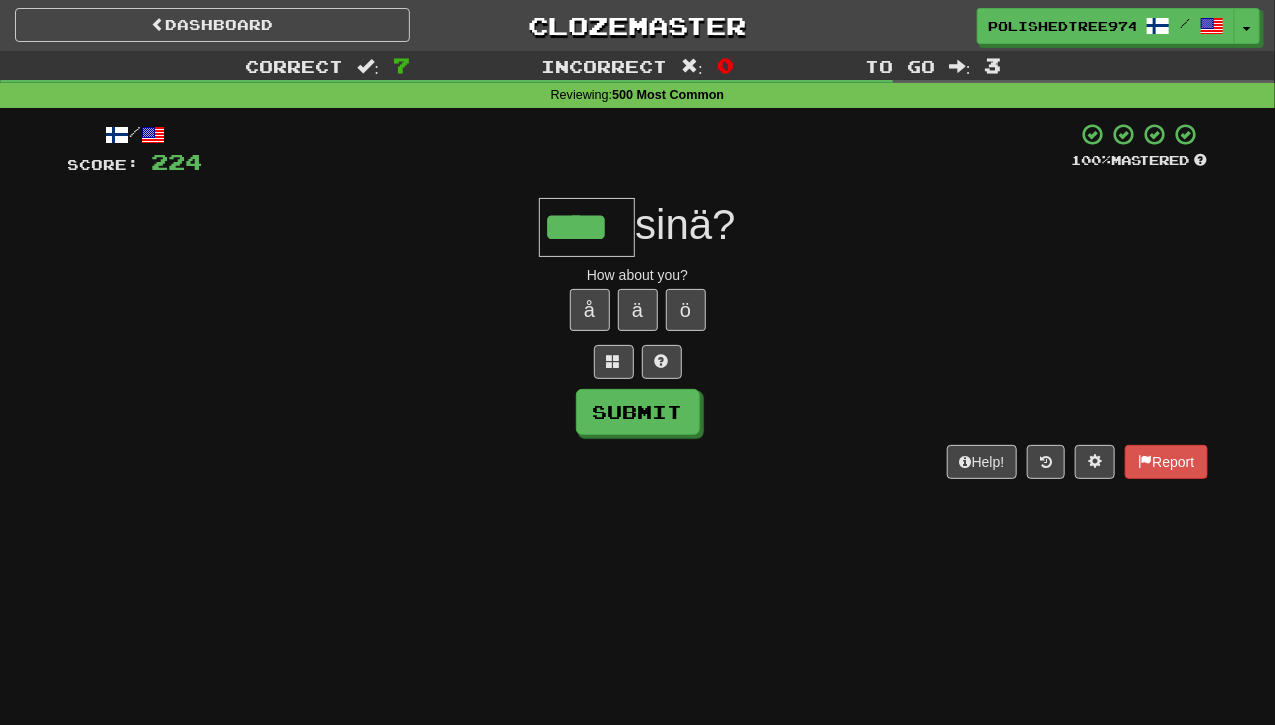type on "****" 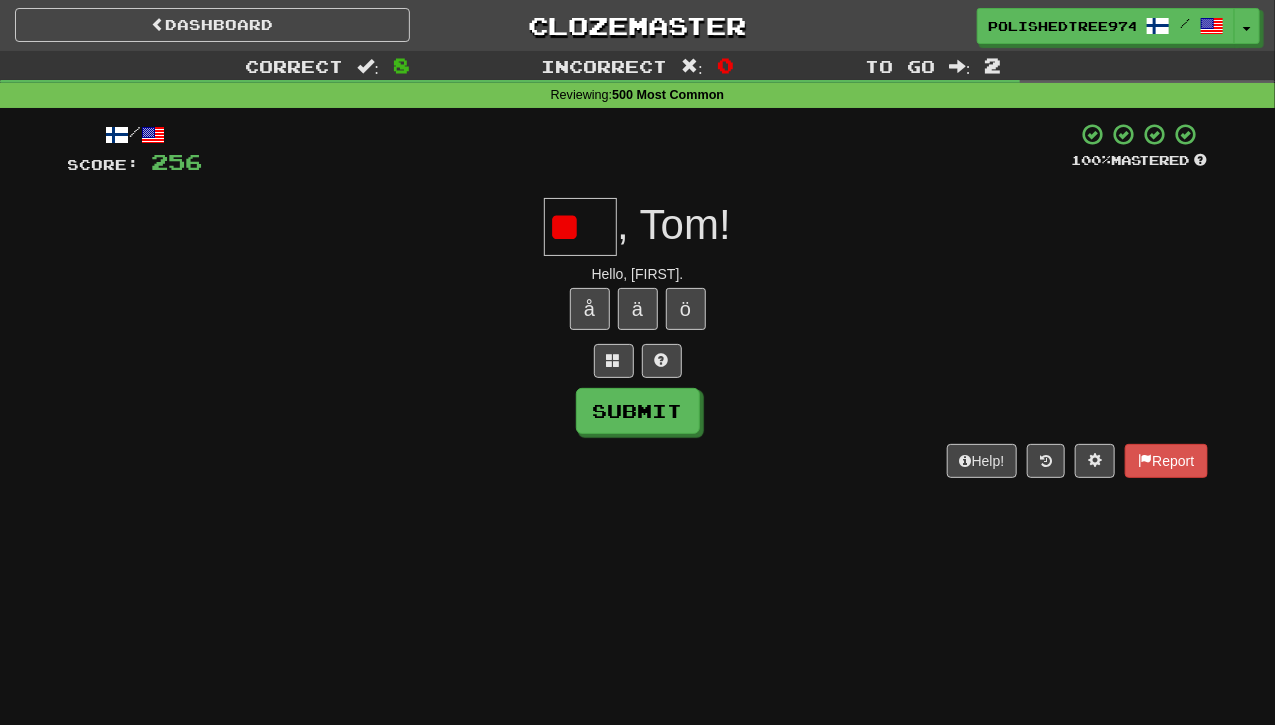 scroll, scrollTop: 0, scrollLeft: 0, axis: both 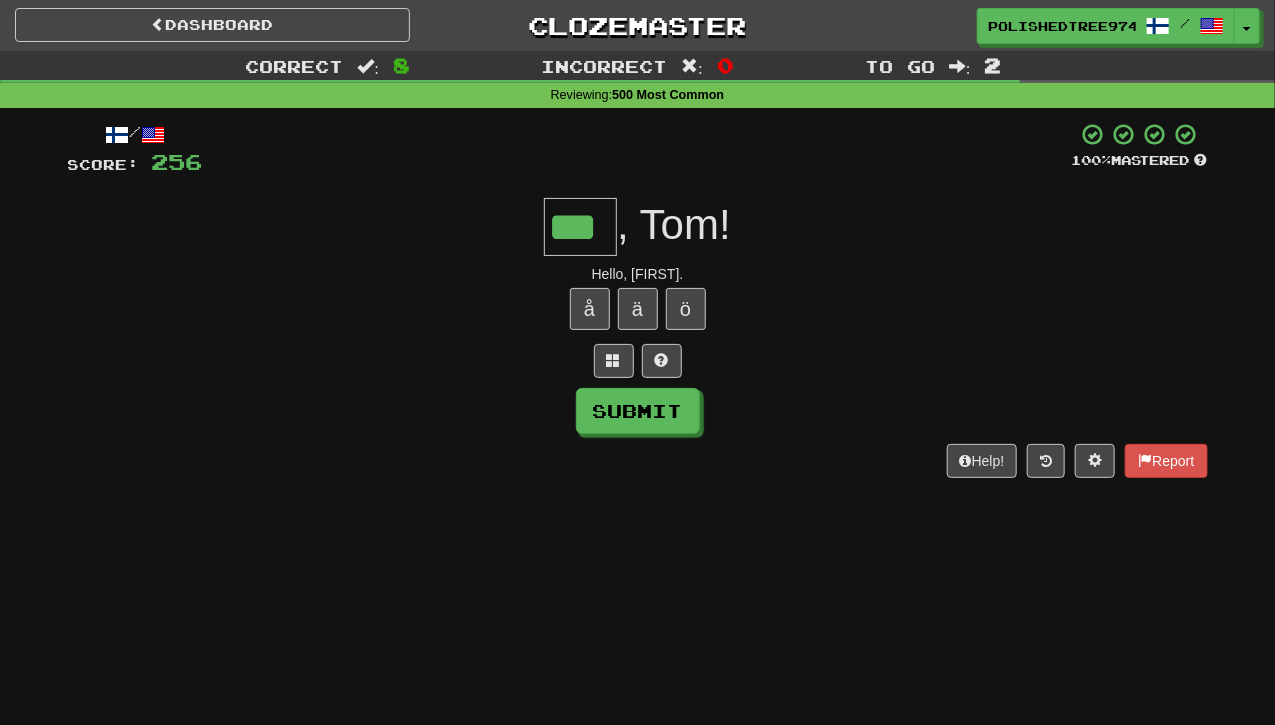 type on "***" 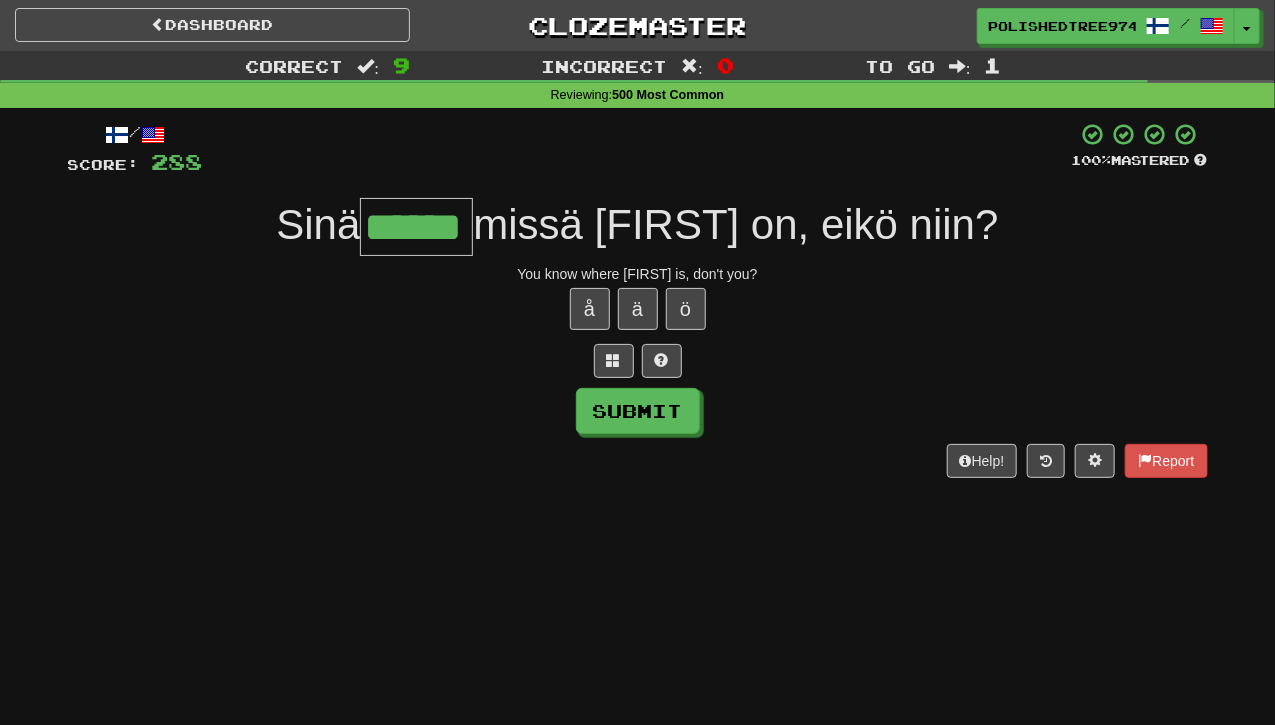type on "******" 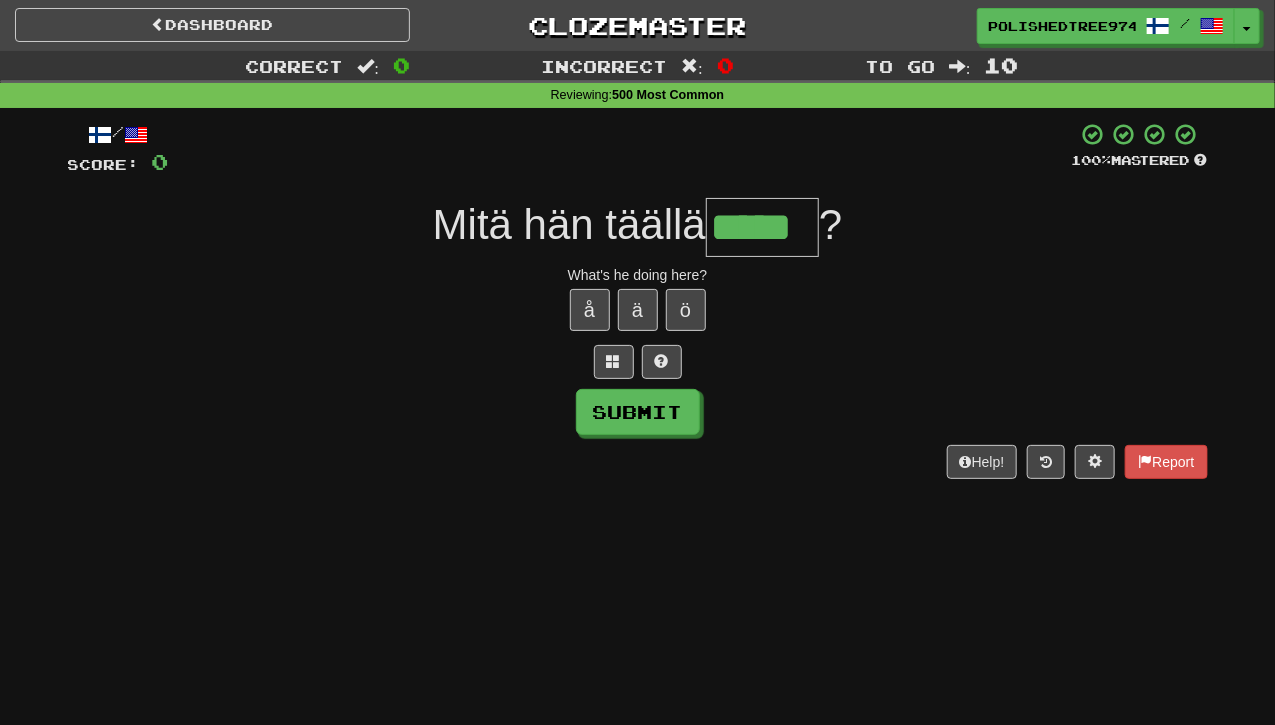 type on "*****" 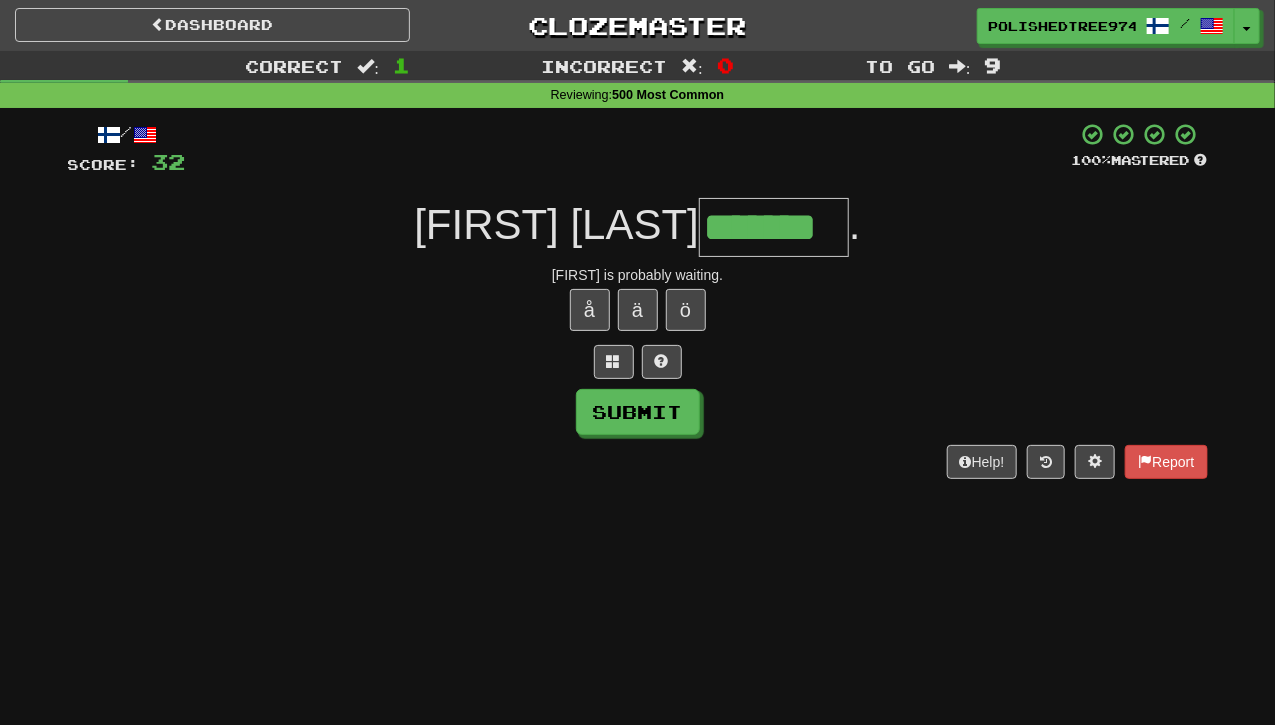 type on "*******" 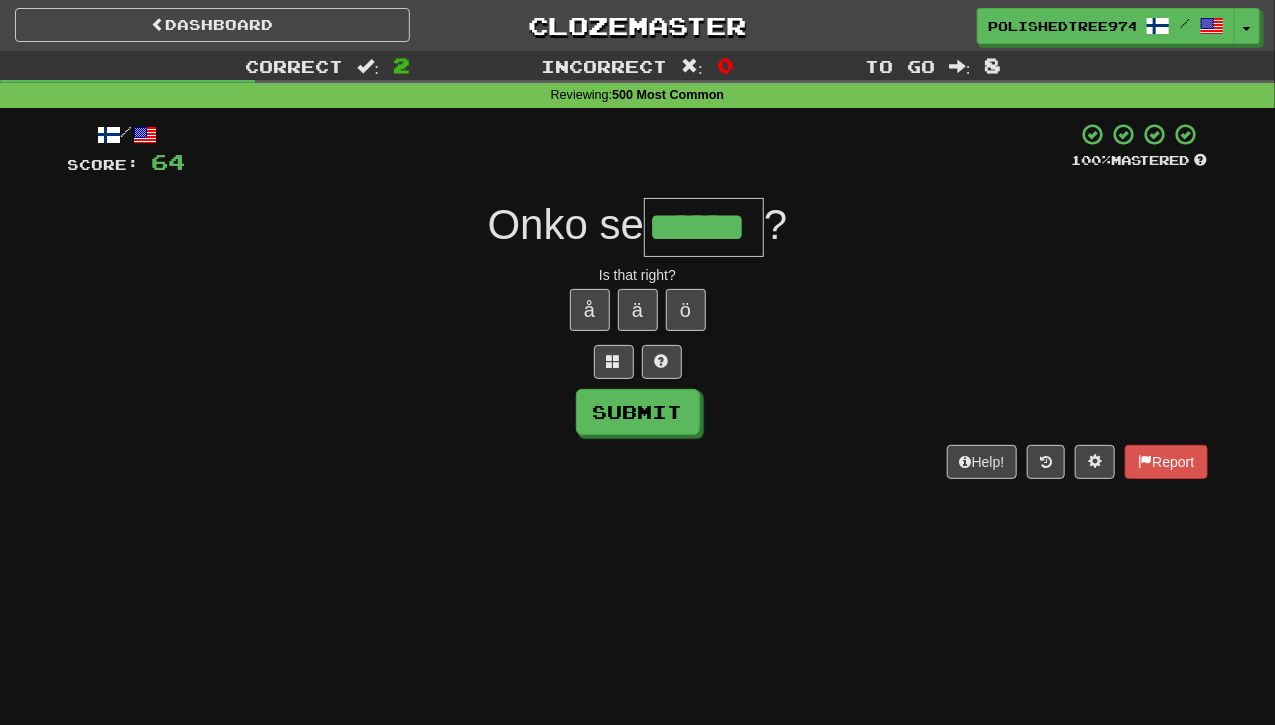 type on "******" 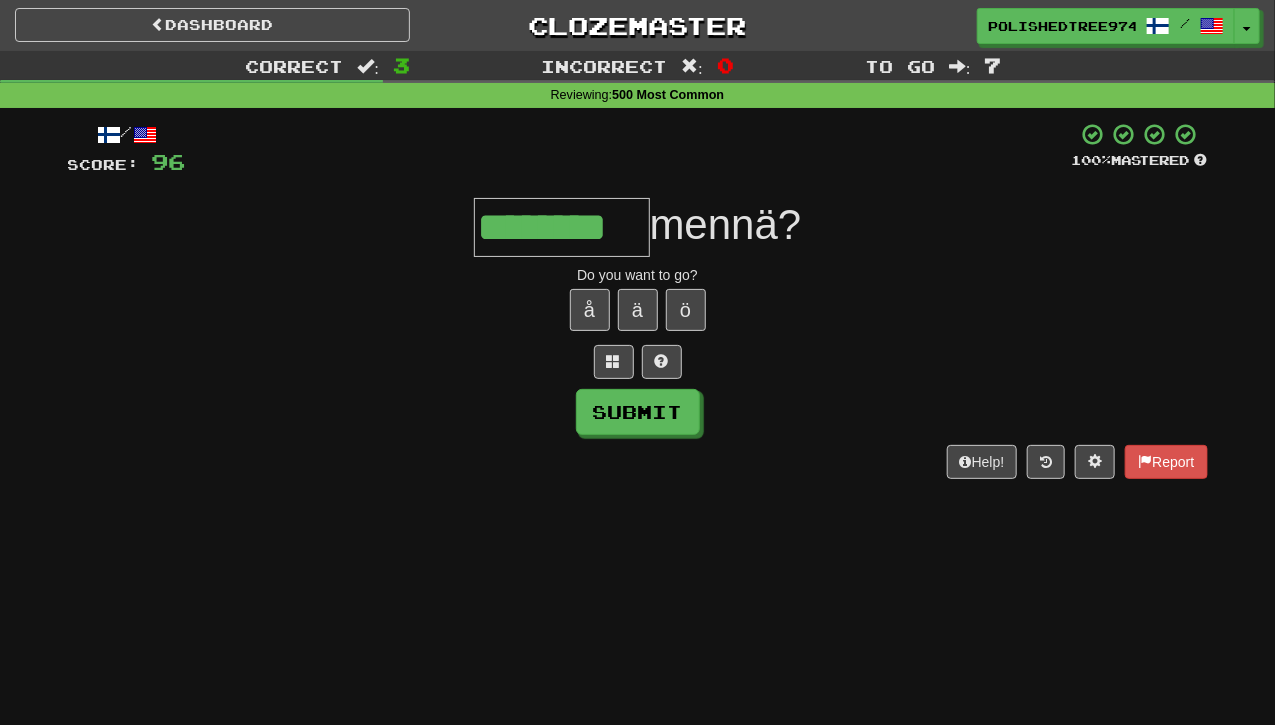 type on "********" 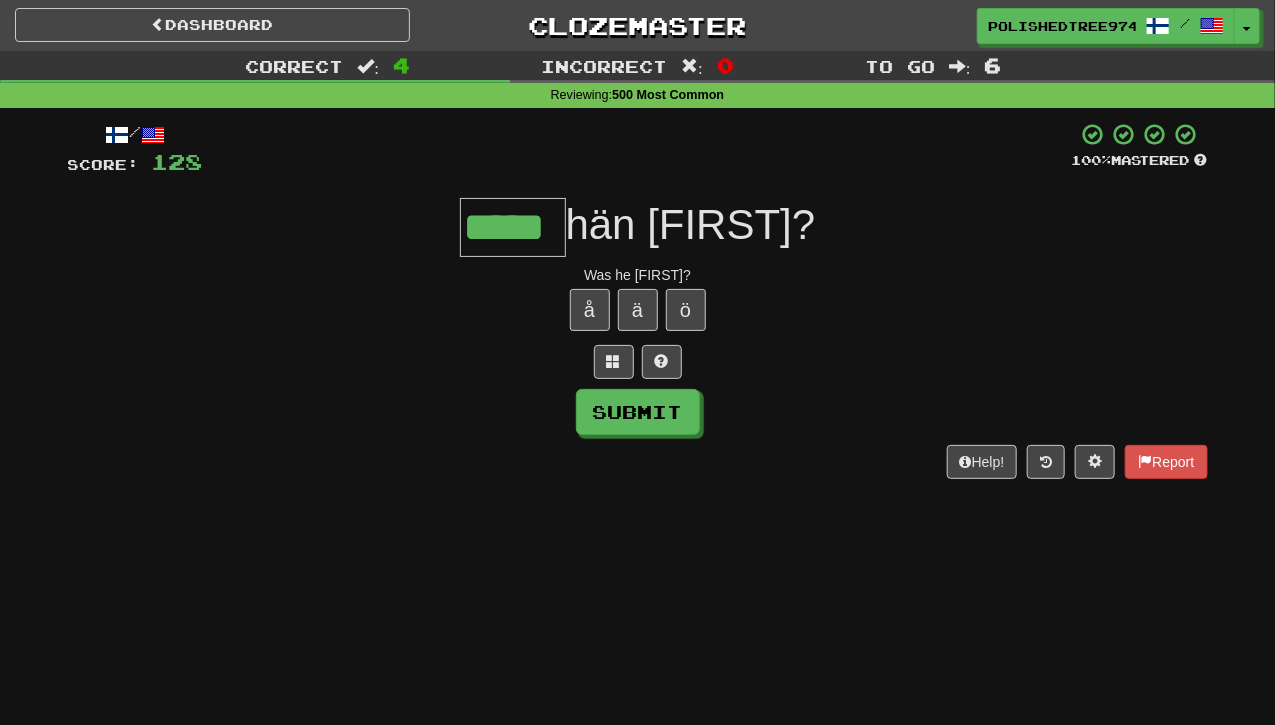 type on "*****" 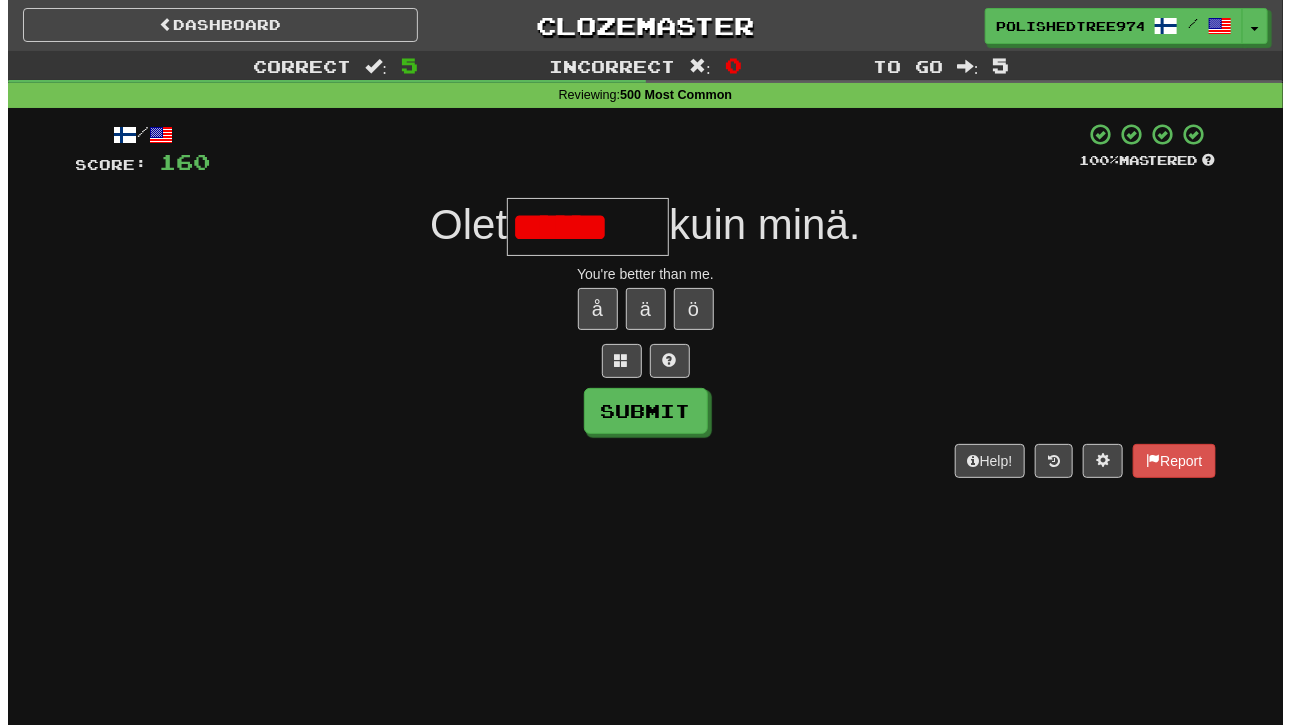 scroll, scrollTop: 0, scrollLeft: 0, axis: both 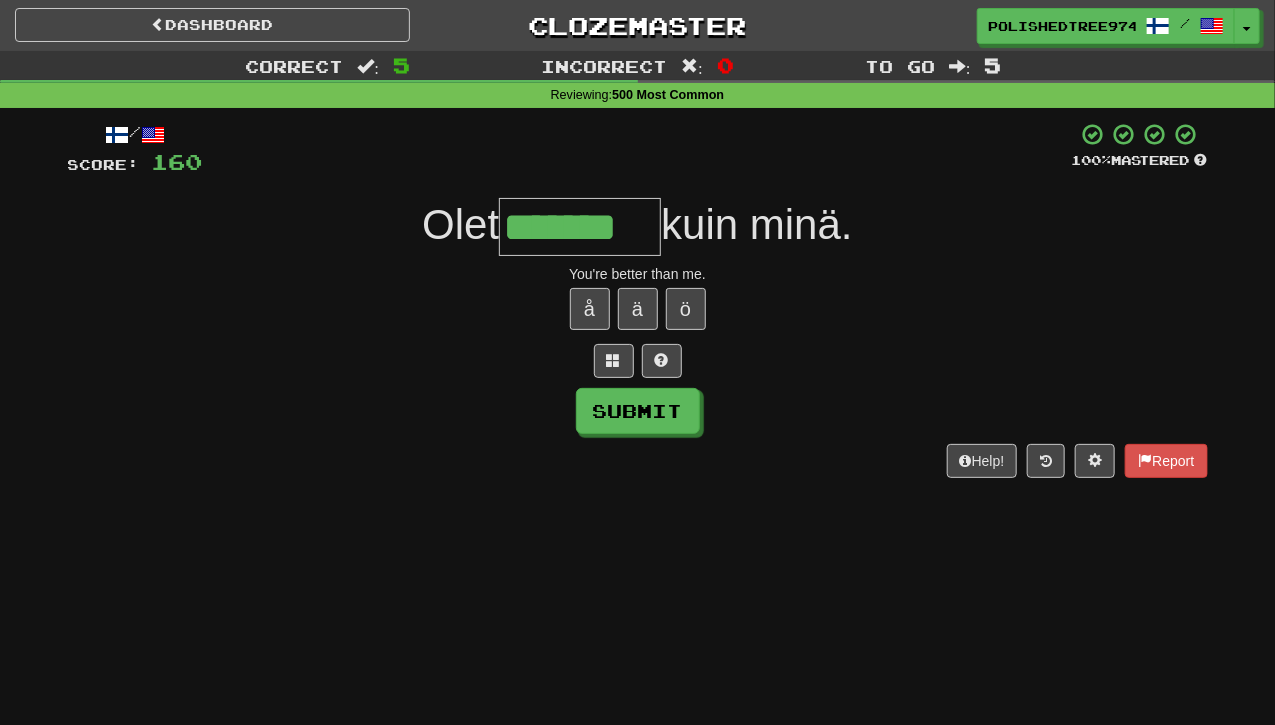 type on "*******" 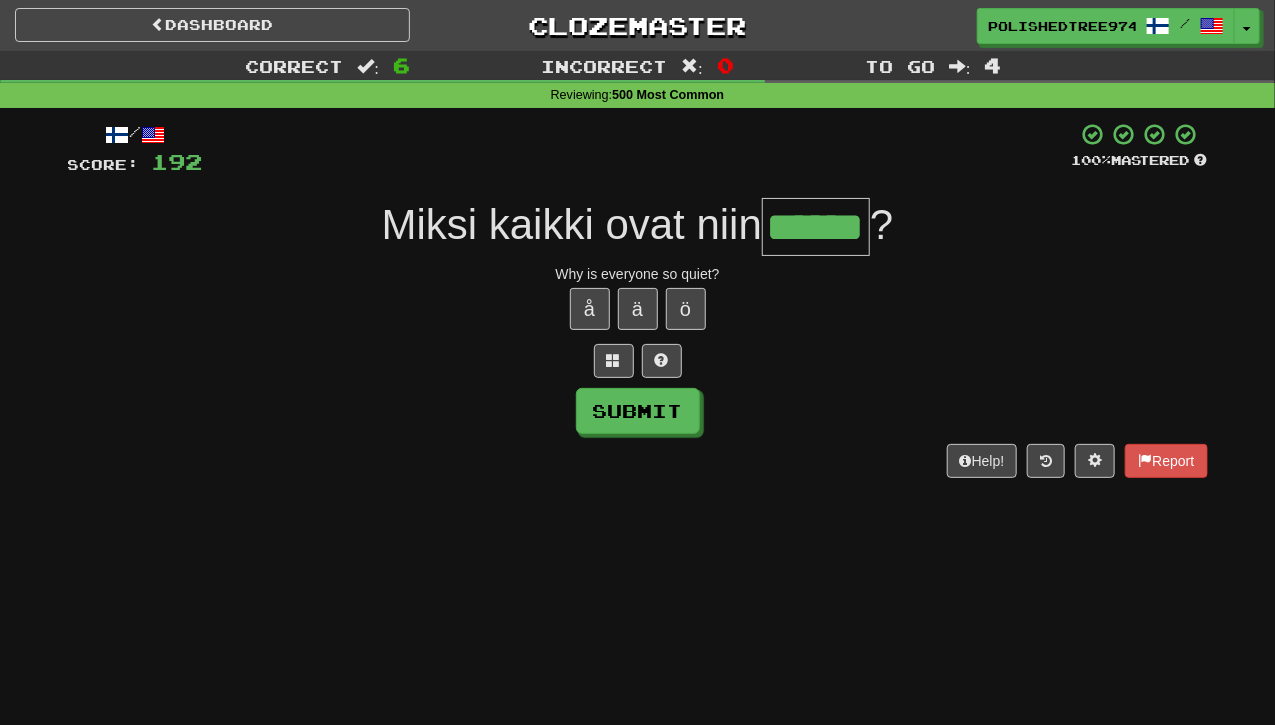 type on "******" 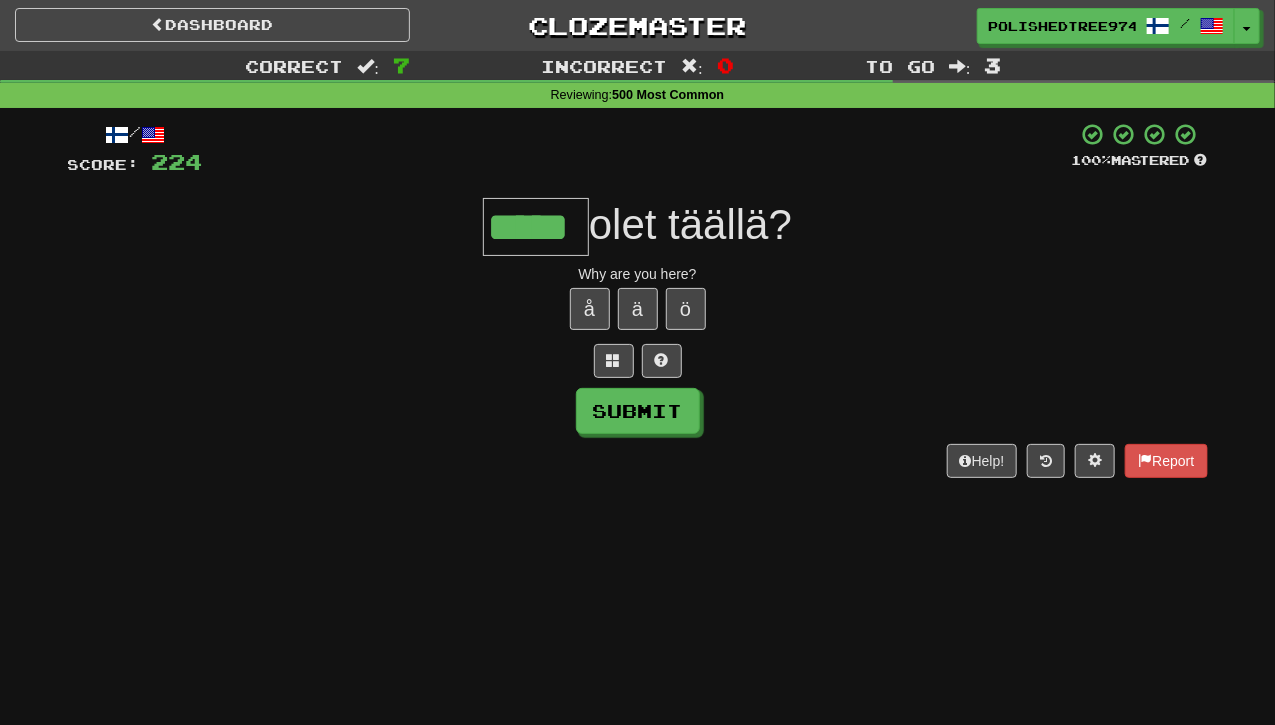 type on "*****" 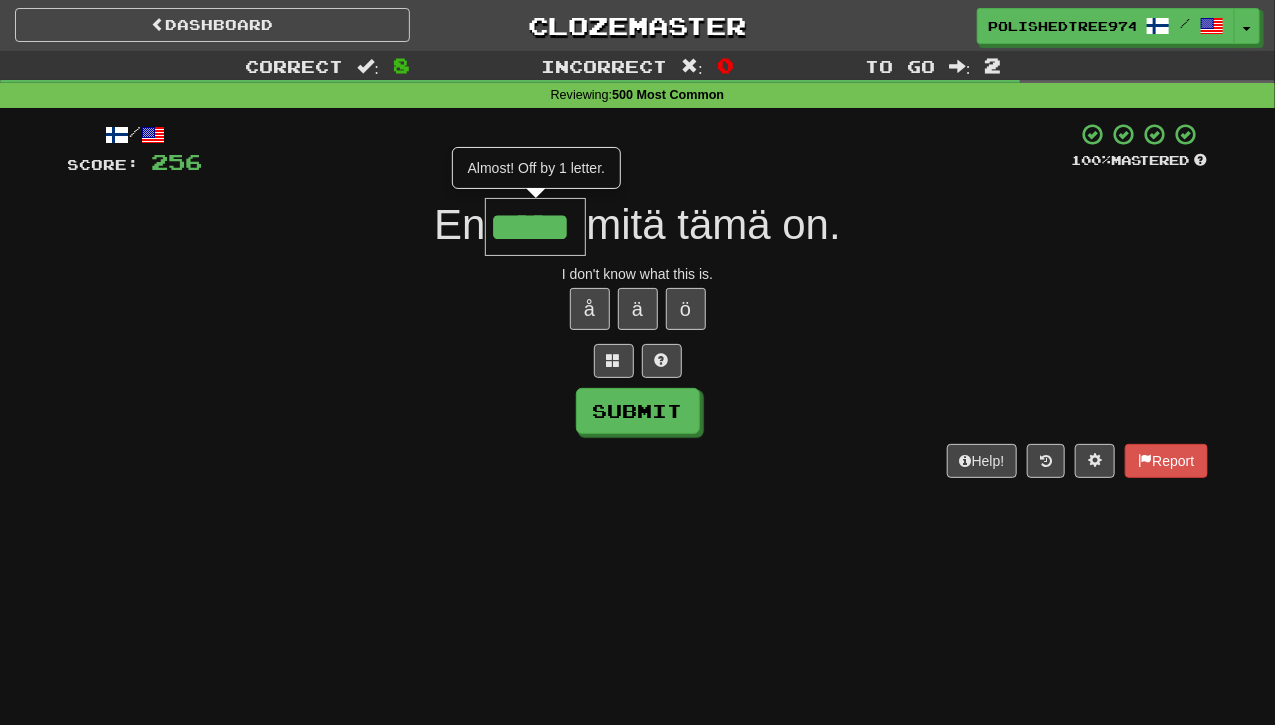type on "*****" 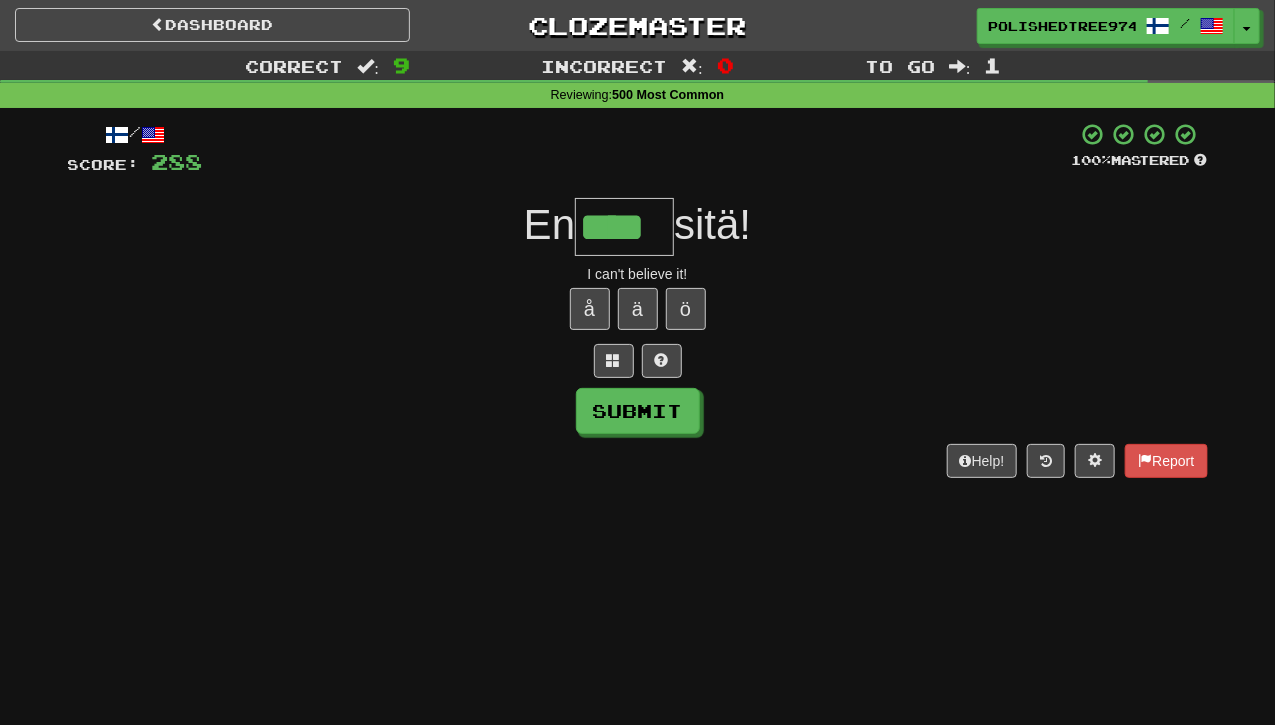 type on "****" 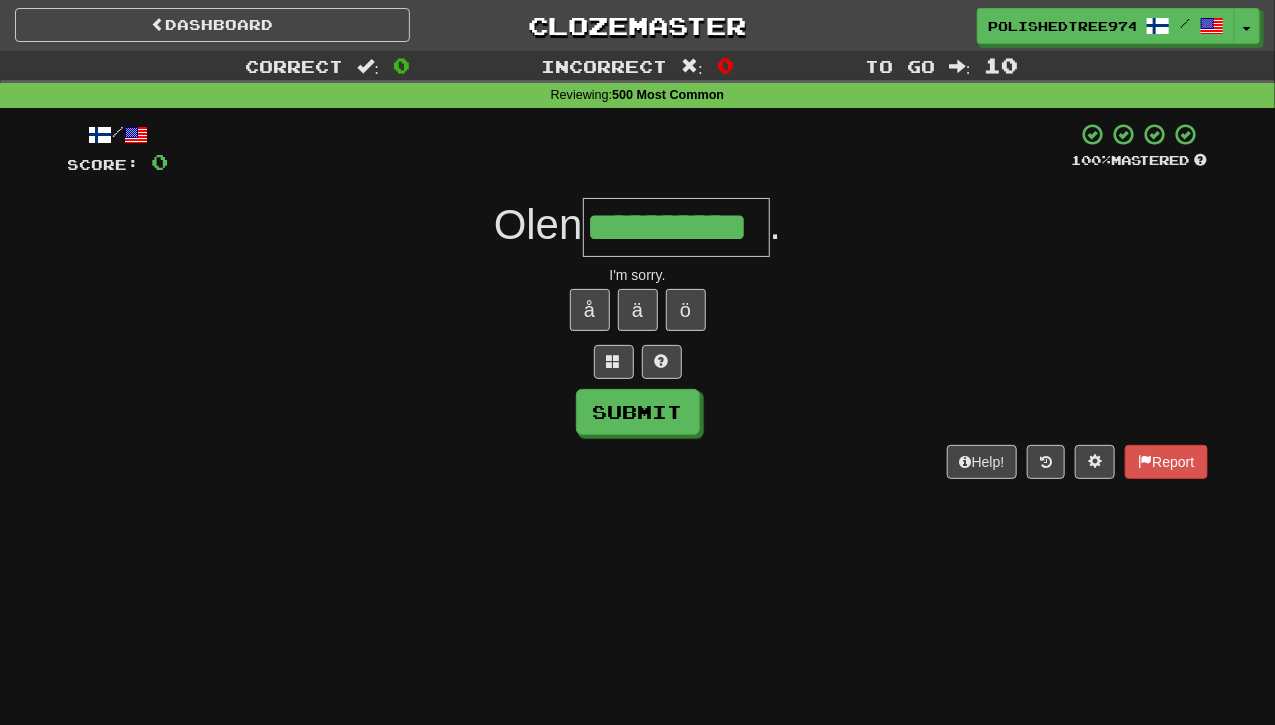 type on "**********" 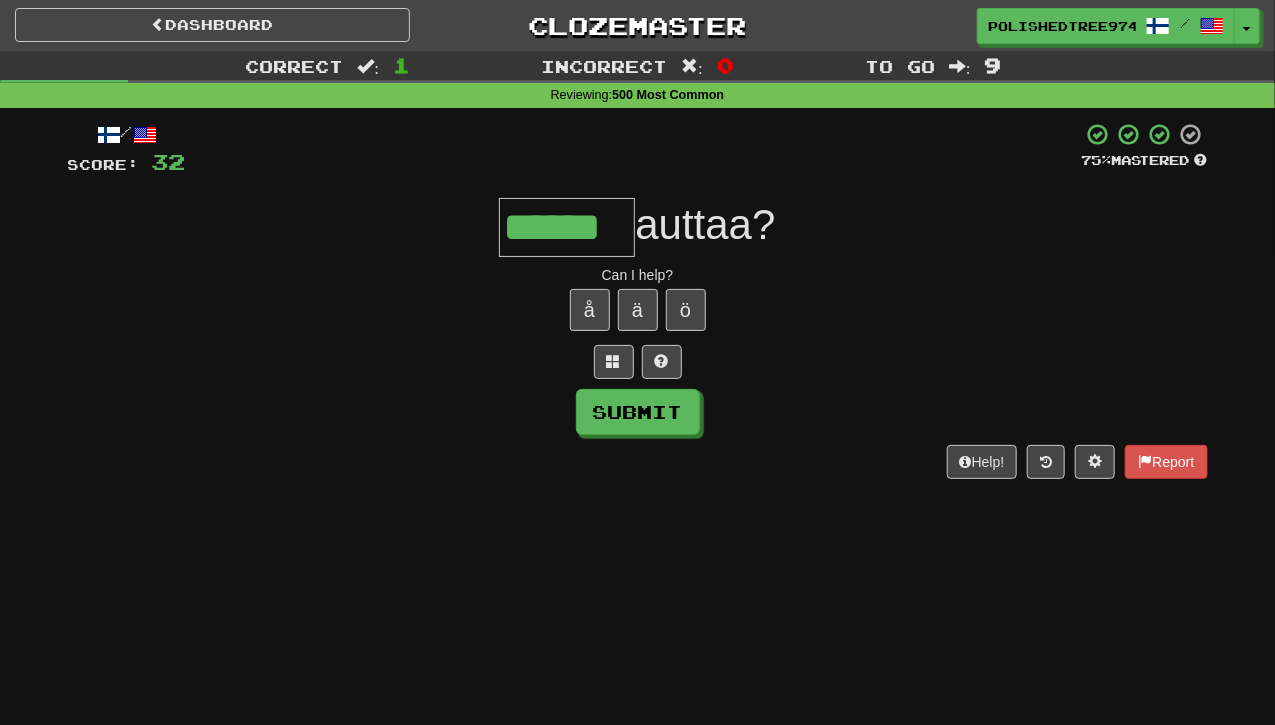 type on "******" 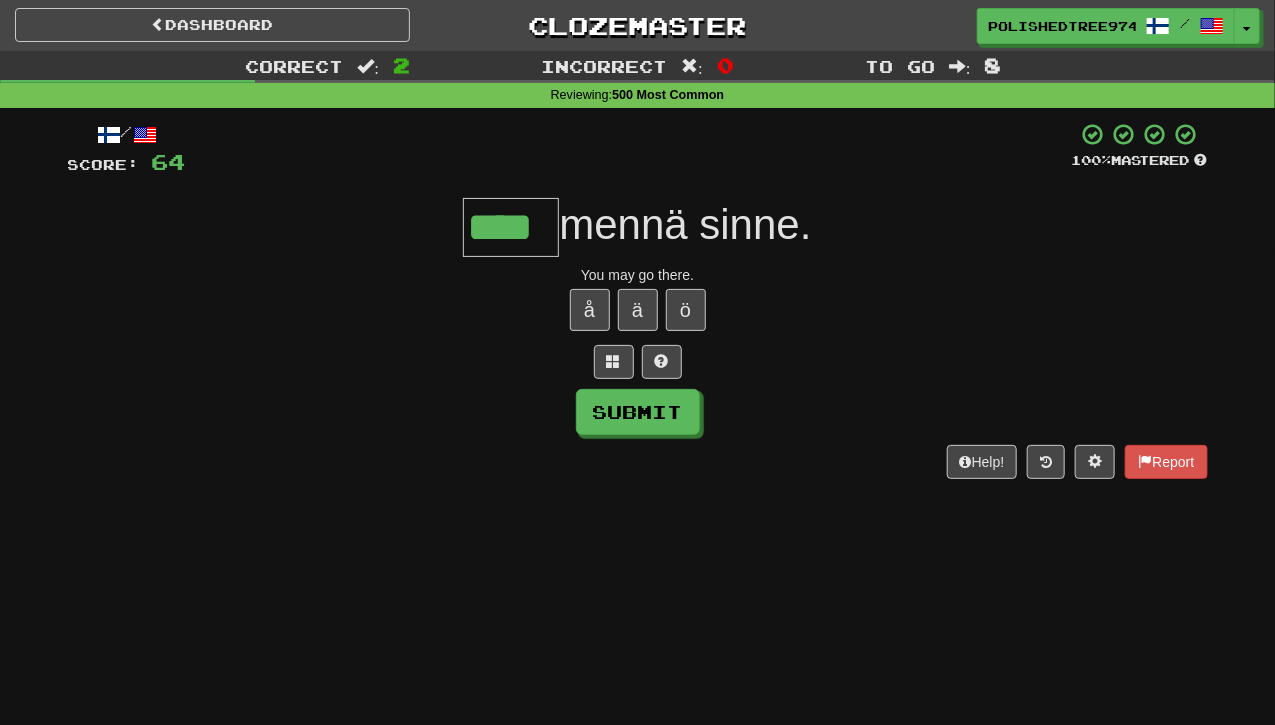 type on "****" 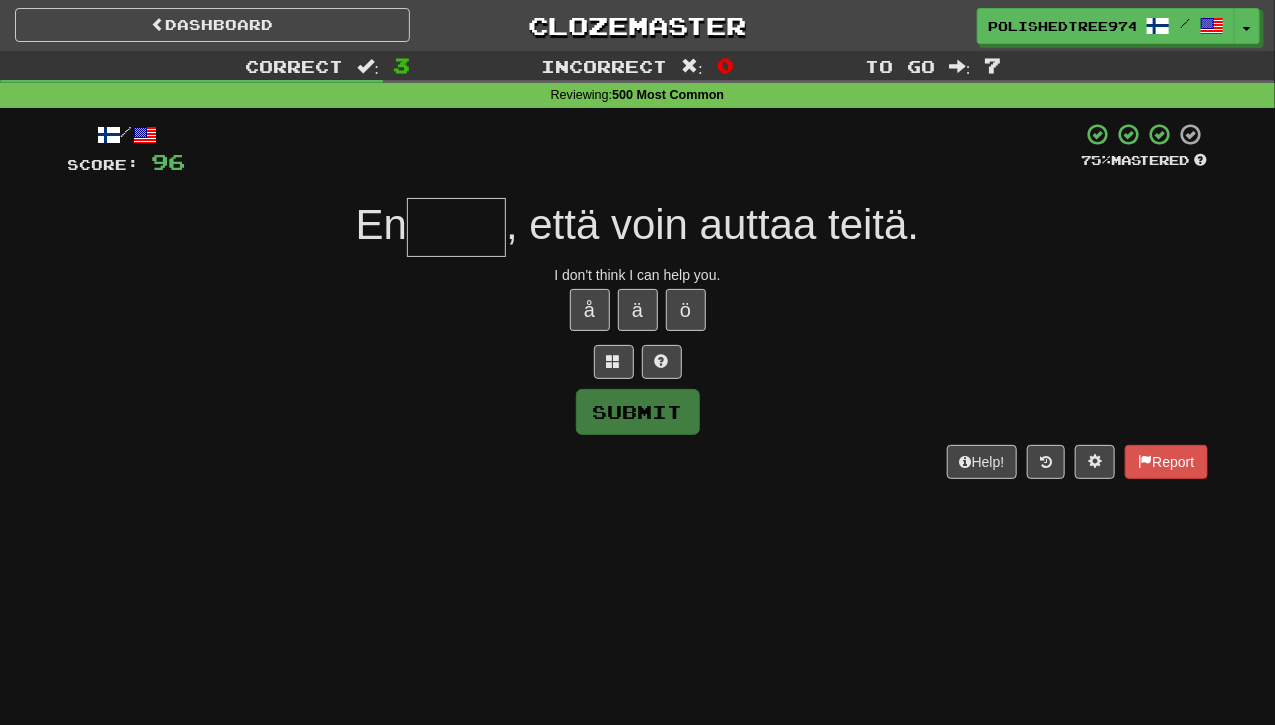 type on "*" 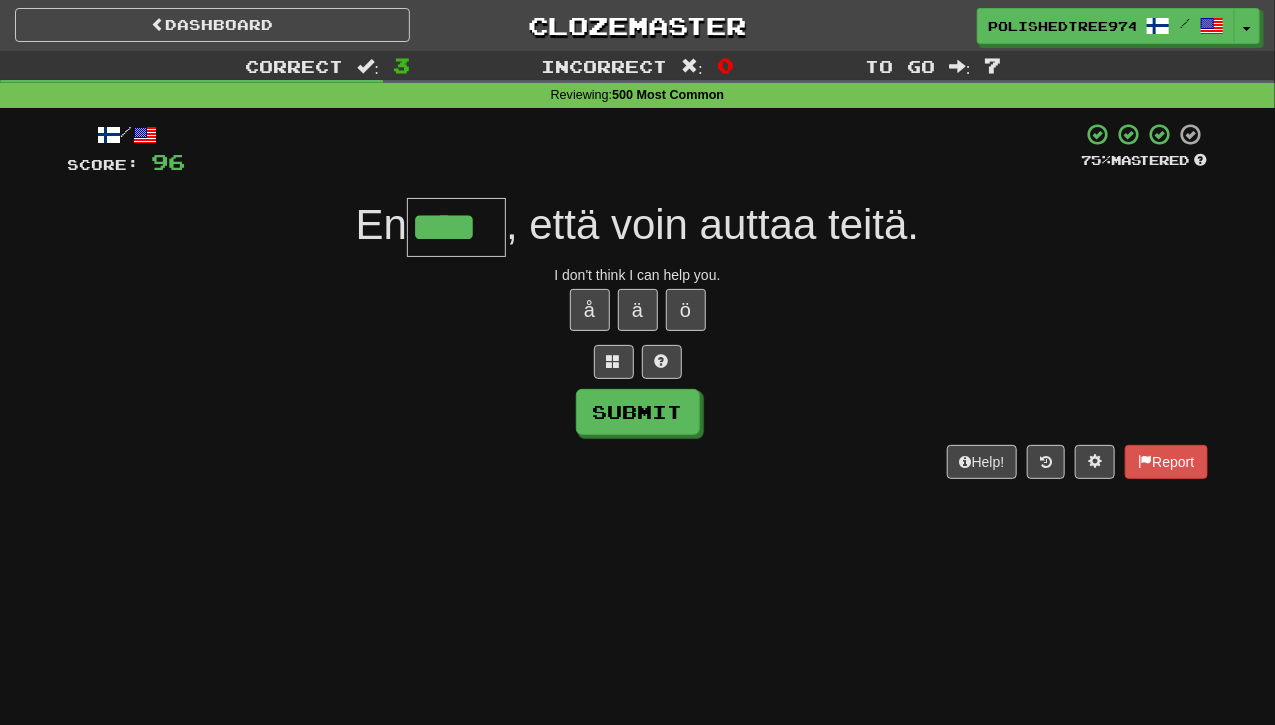 type on "****" 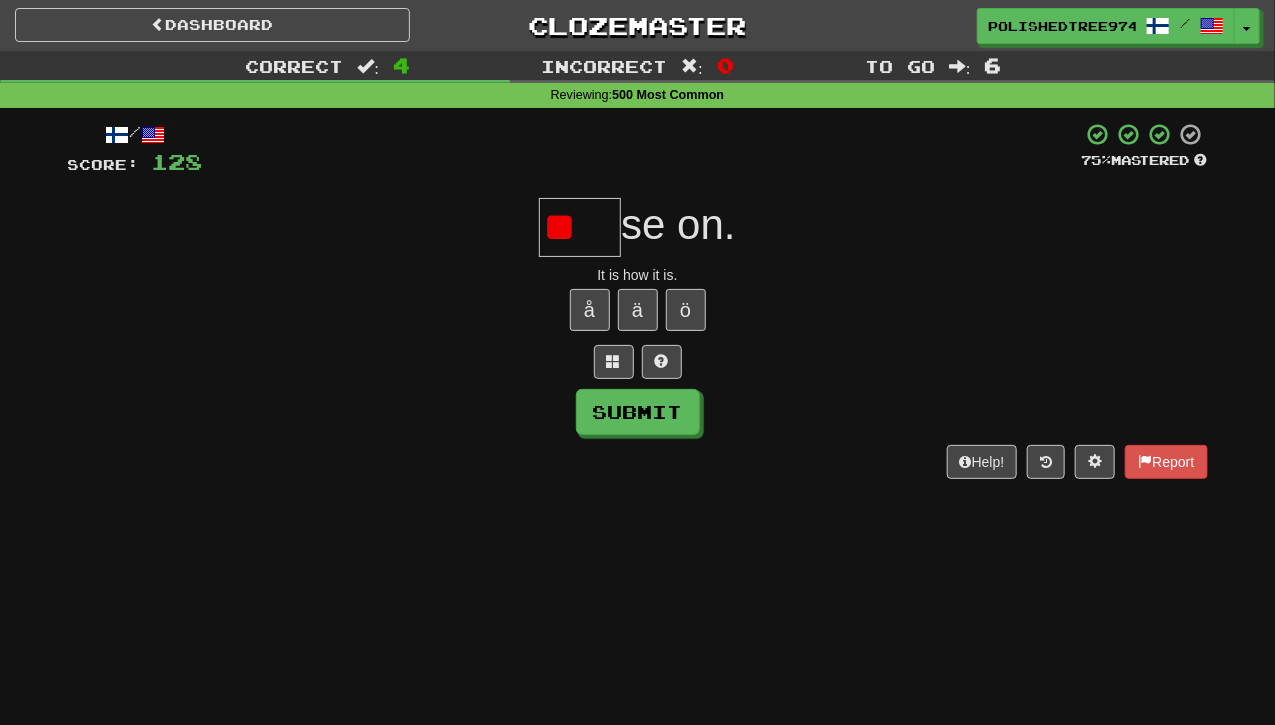 type on "*" 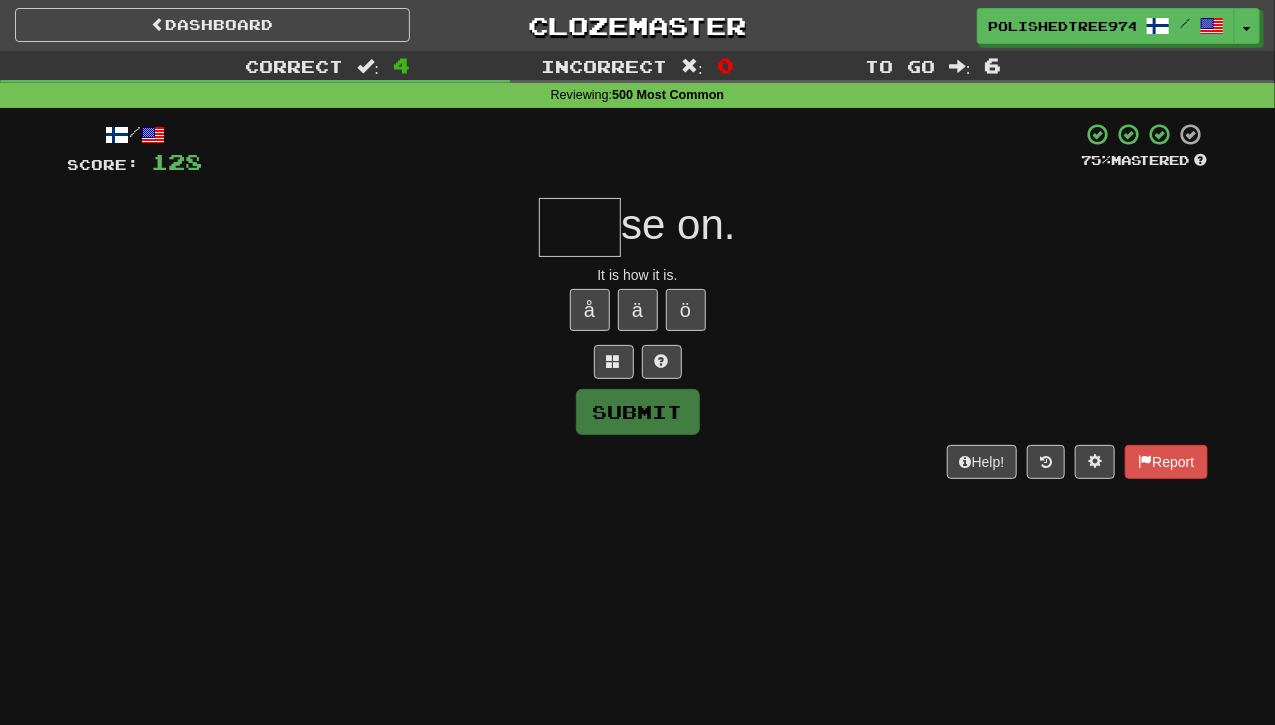 type on "*" 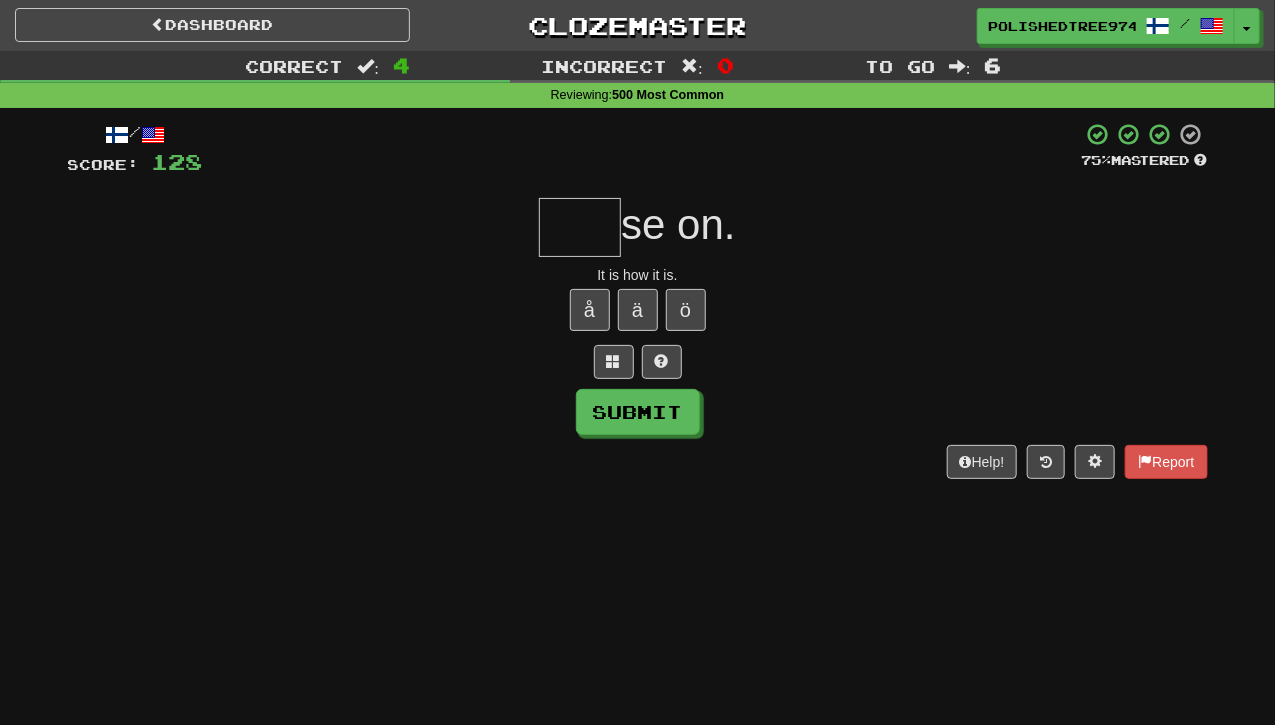 type on "*" 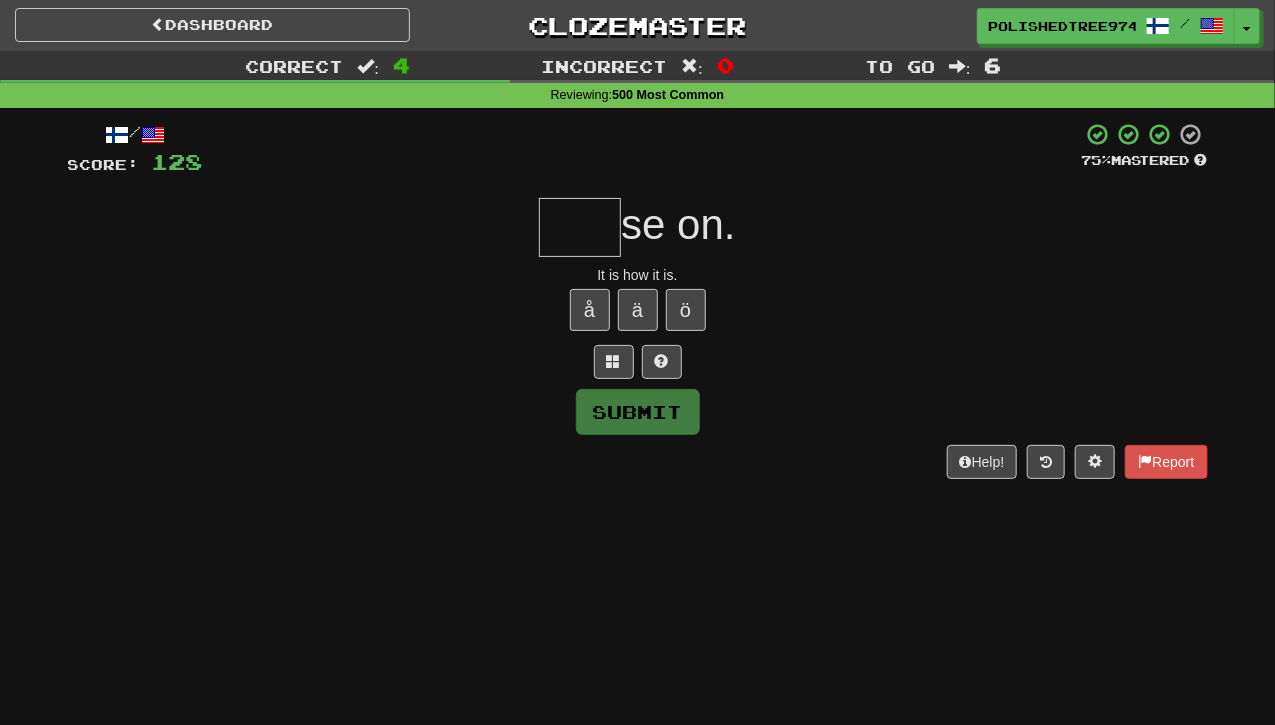type on "*" 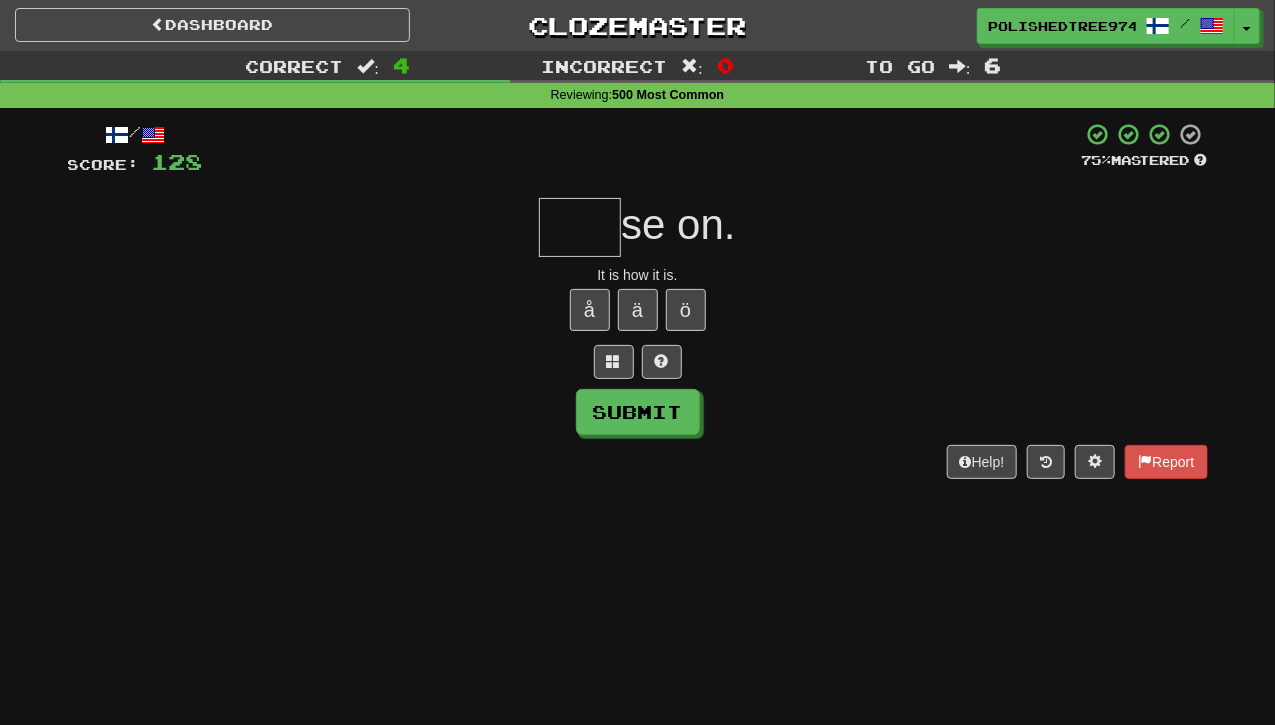 type on "*" 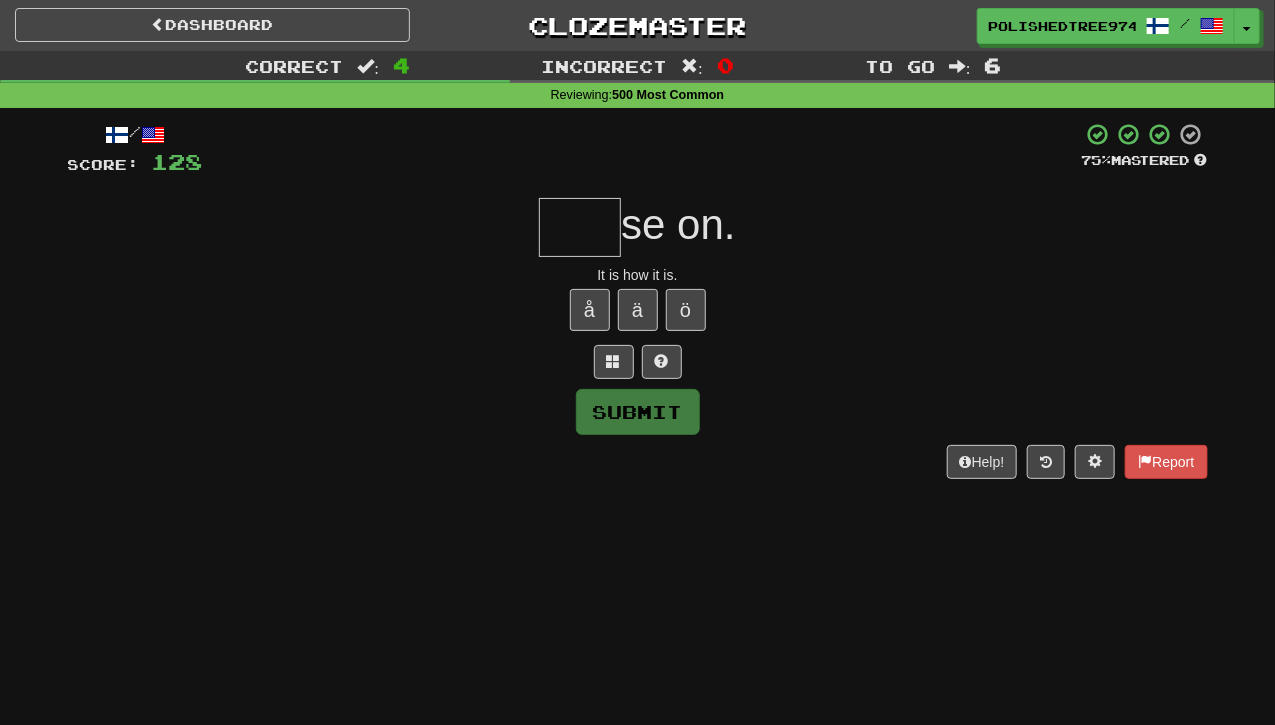 type on "*" 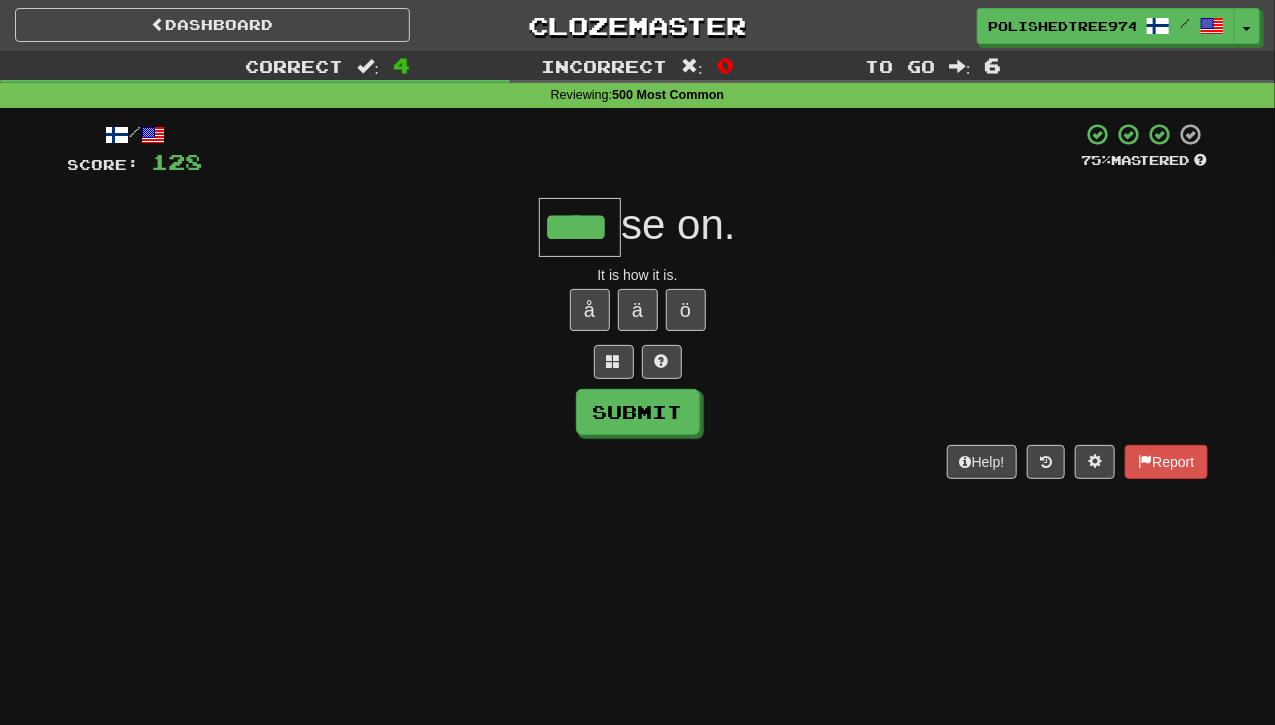 type on "****" 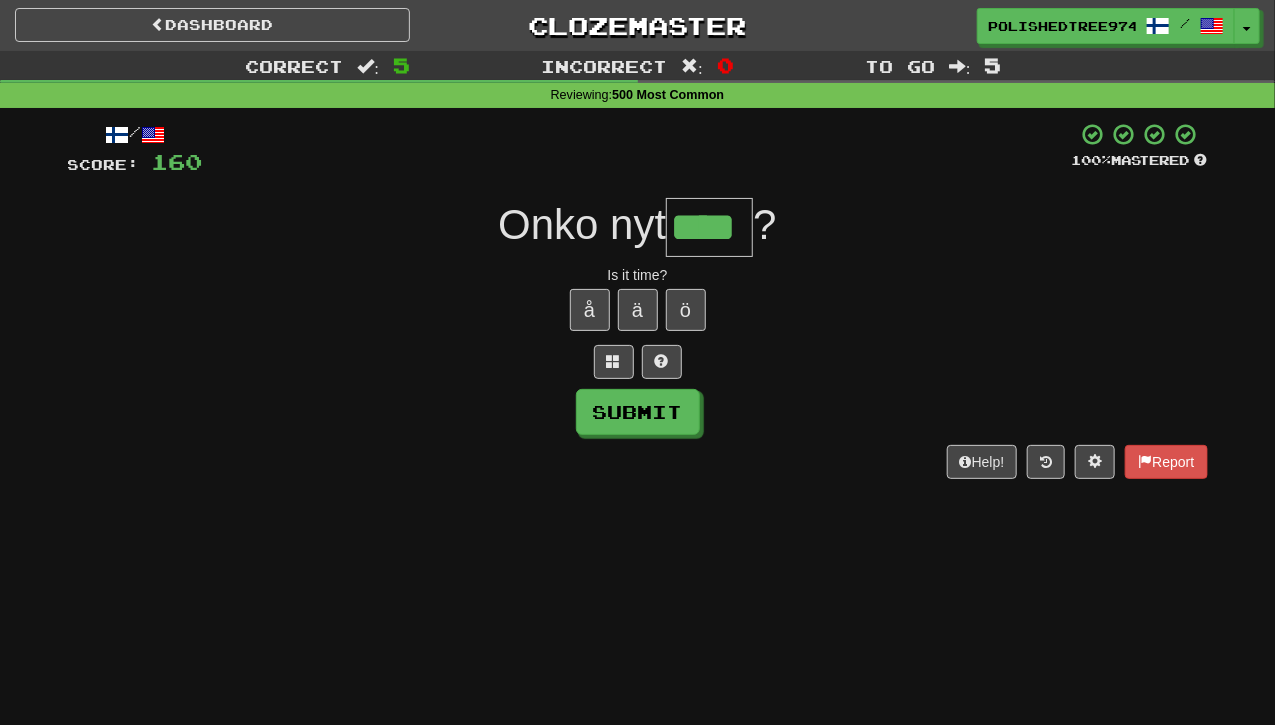 type on "****" 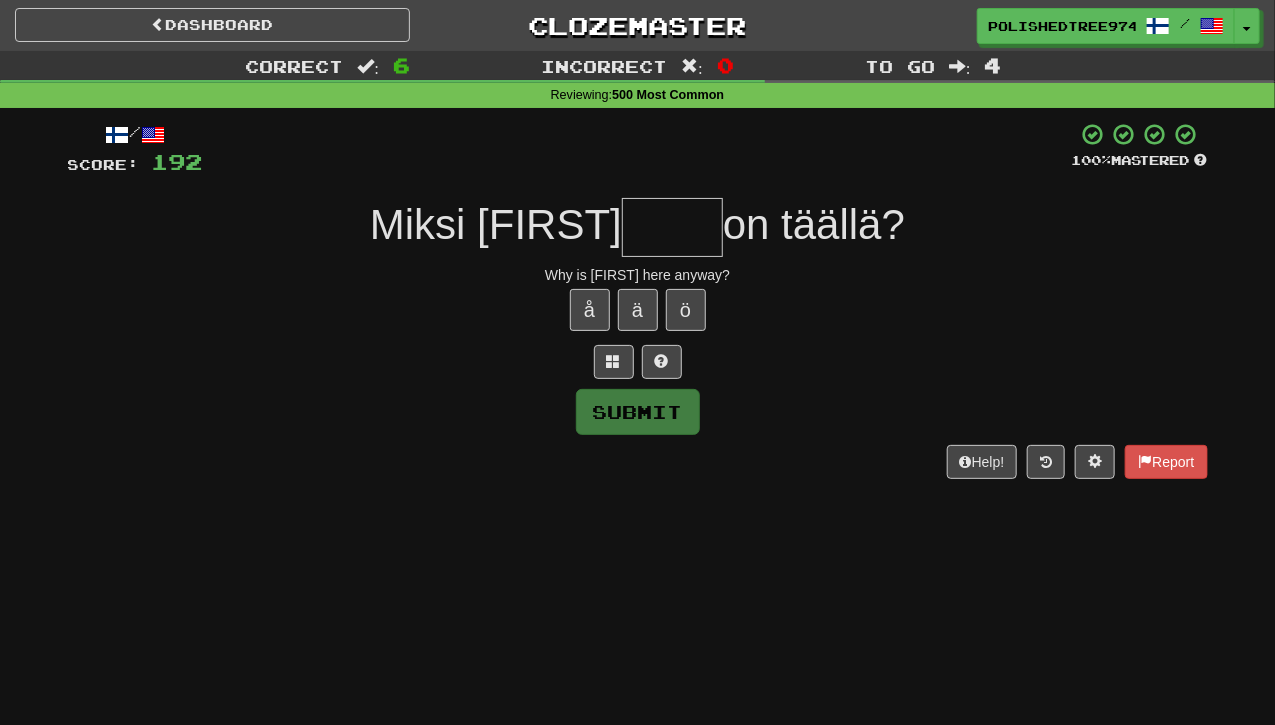 type on "*" 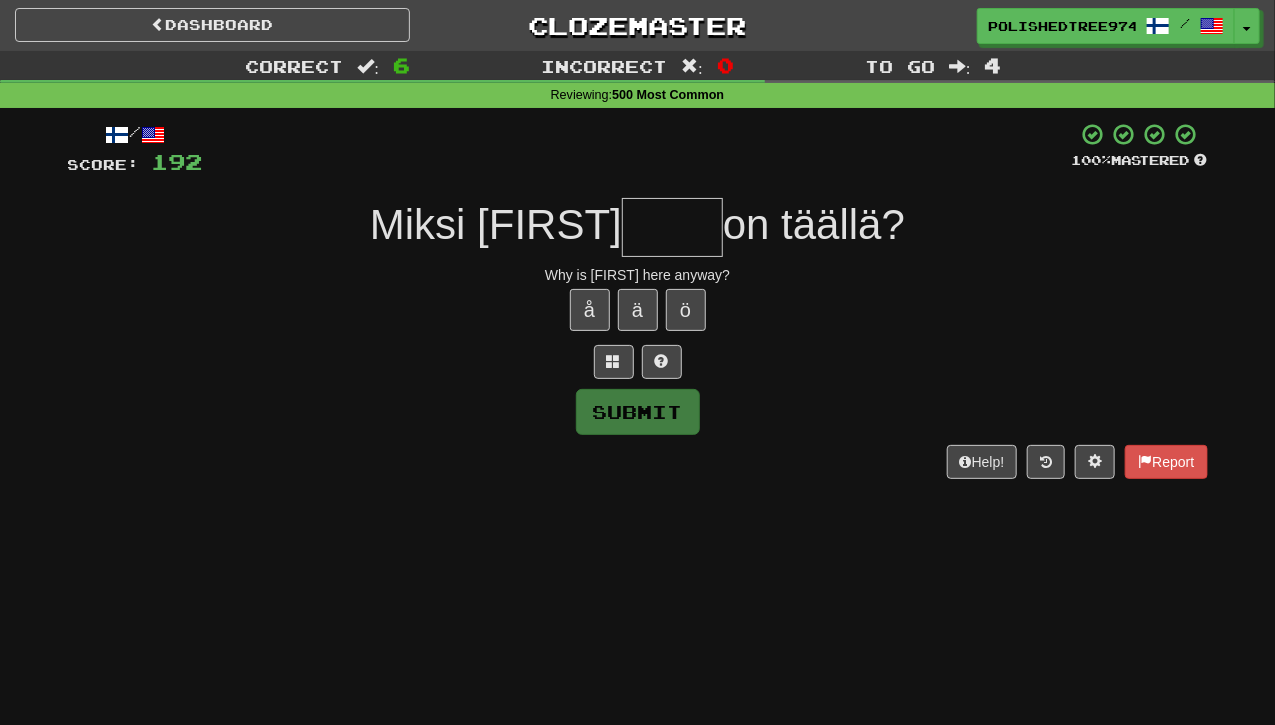 type on "*" 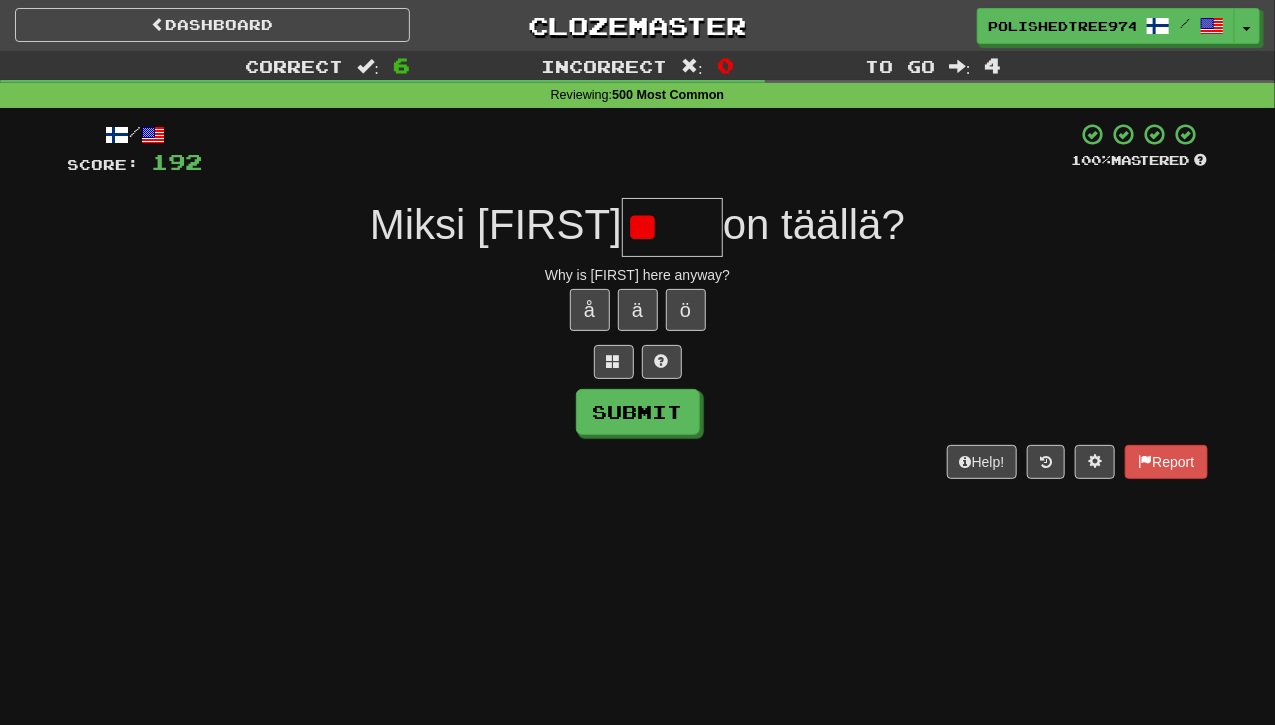 type on "*" 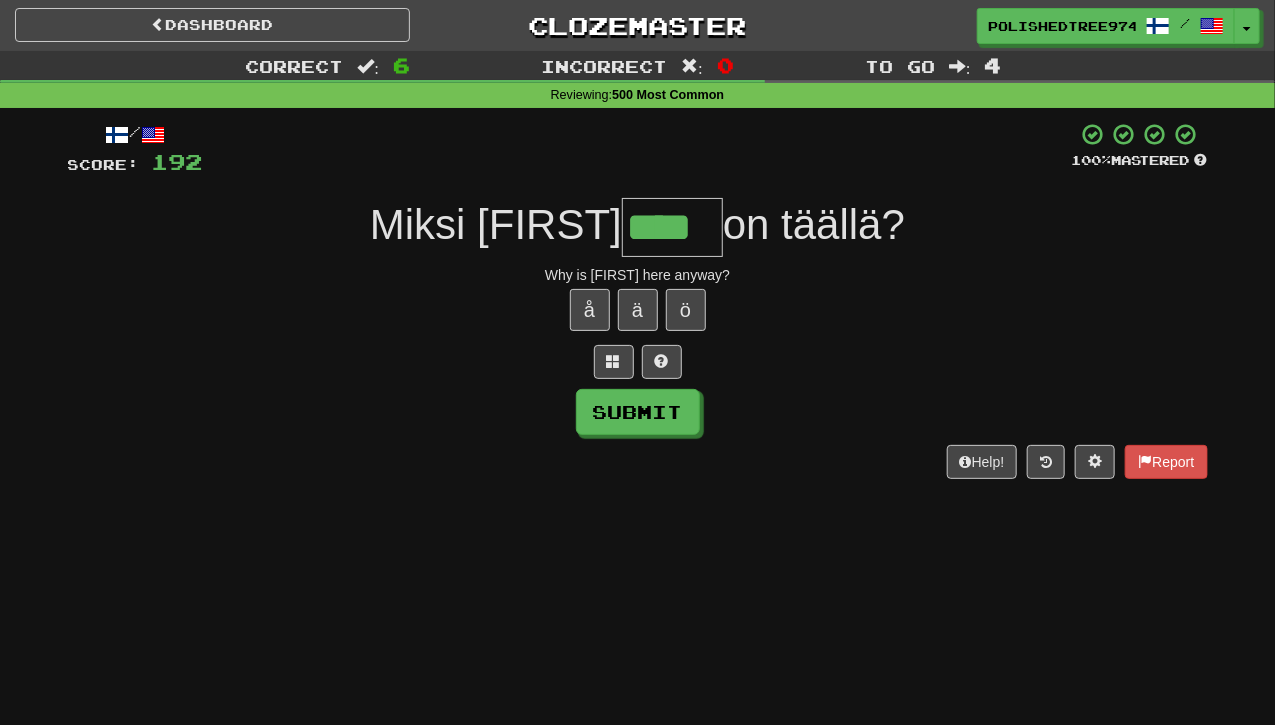 type on "****" 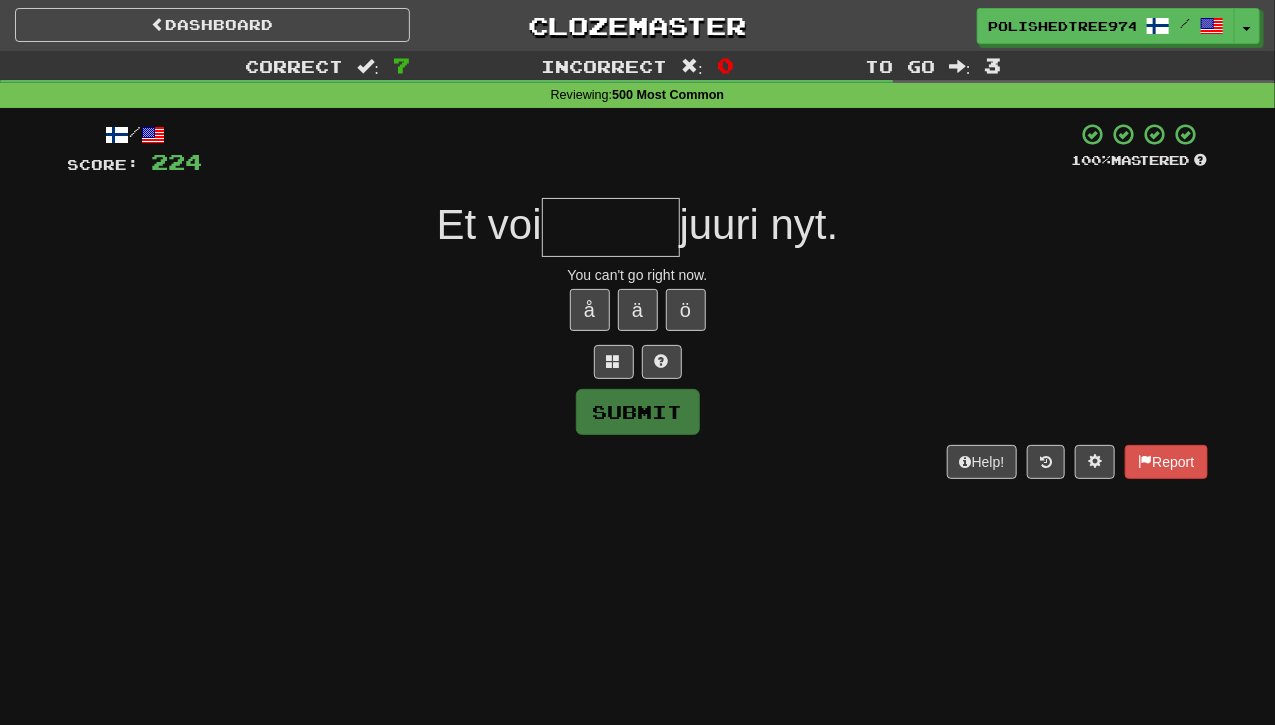 type on "*" 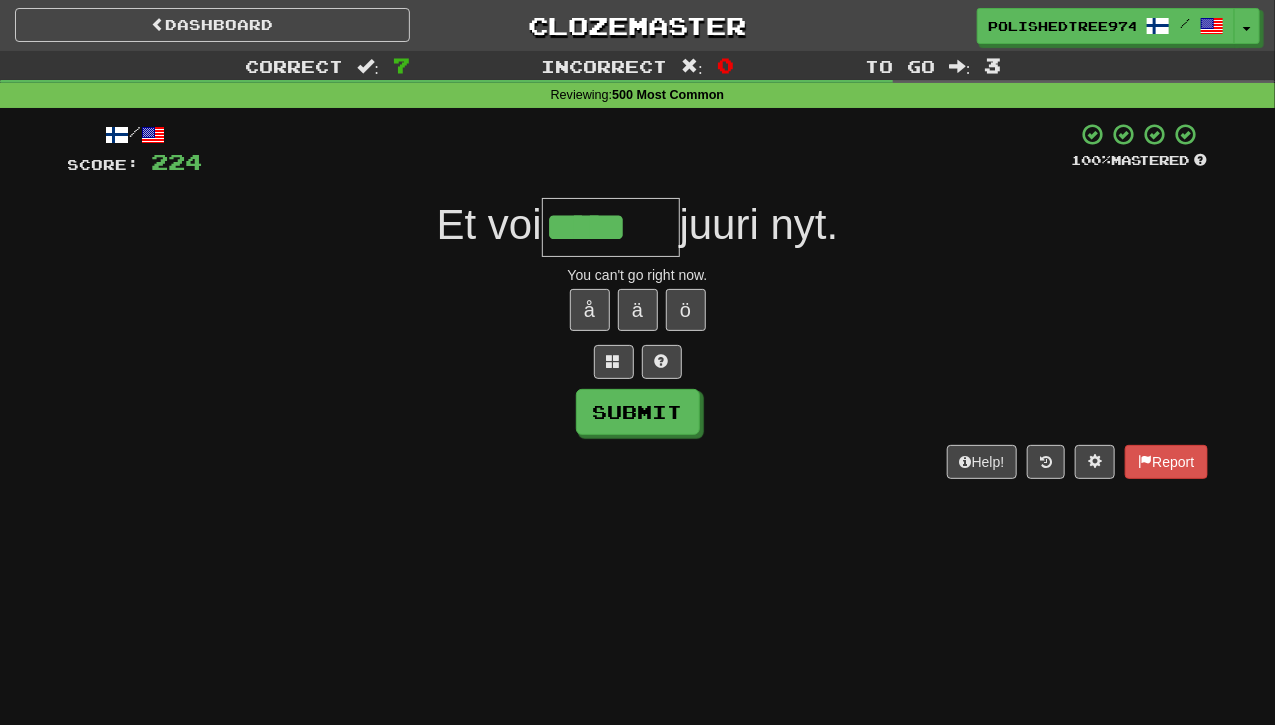 type on "*****" 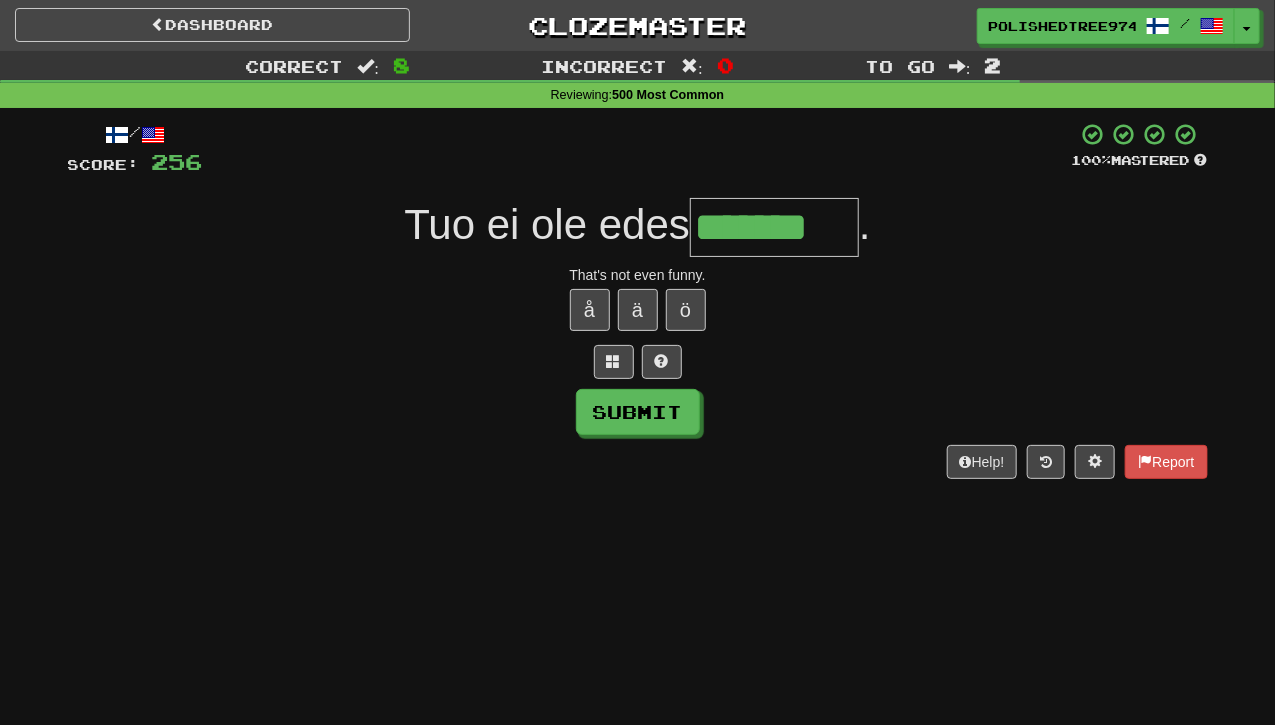 type on "*******" 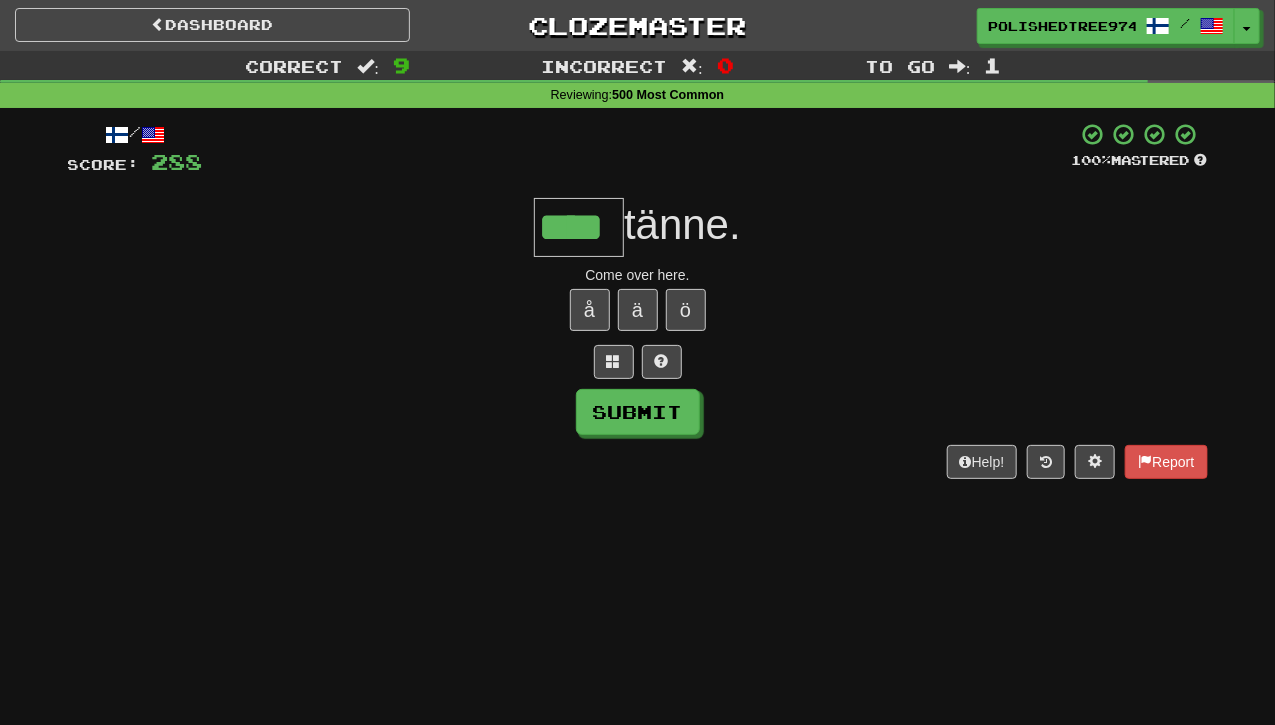 type on "****" 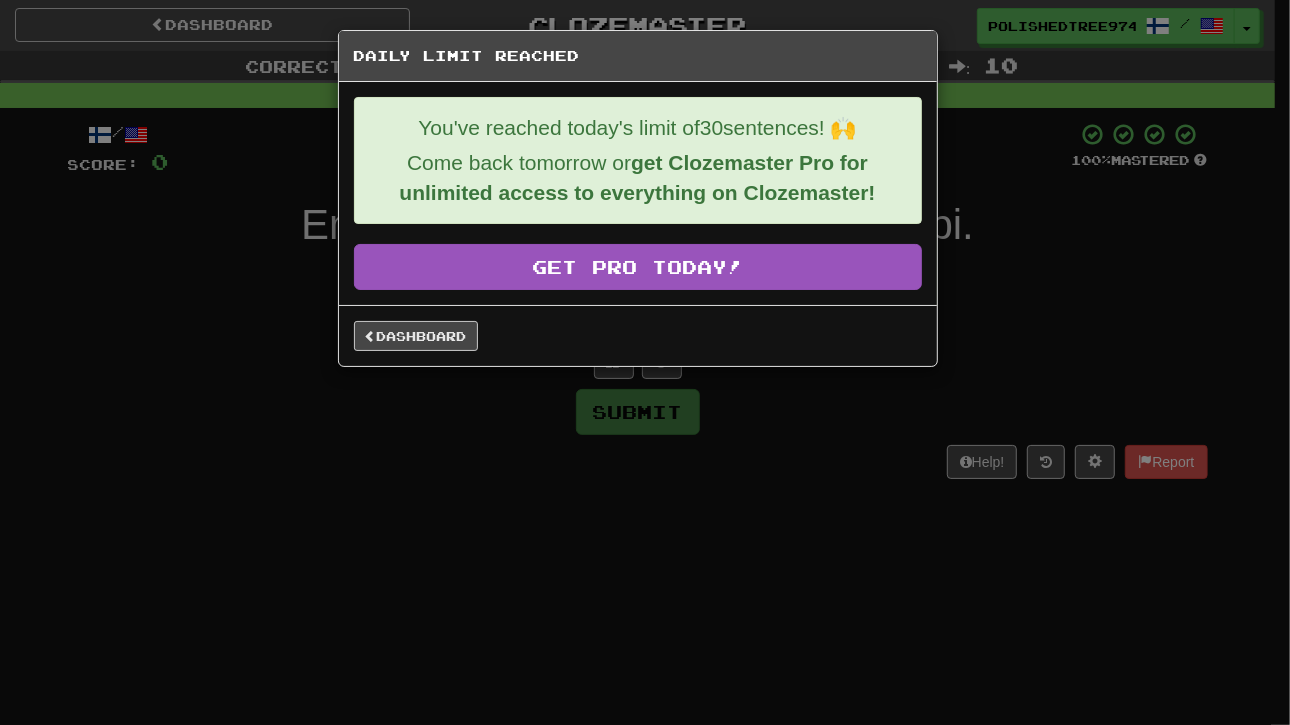 click on "Dashboard" at bounding box center (638, 335) 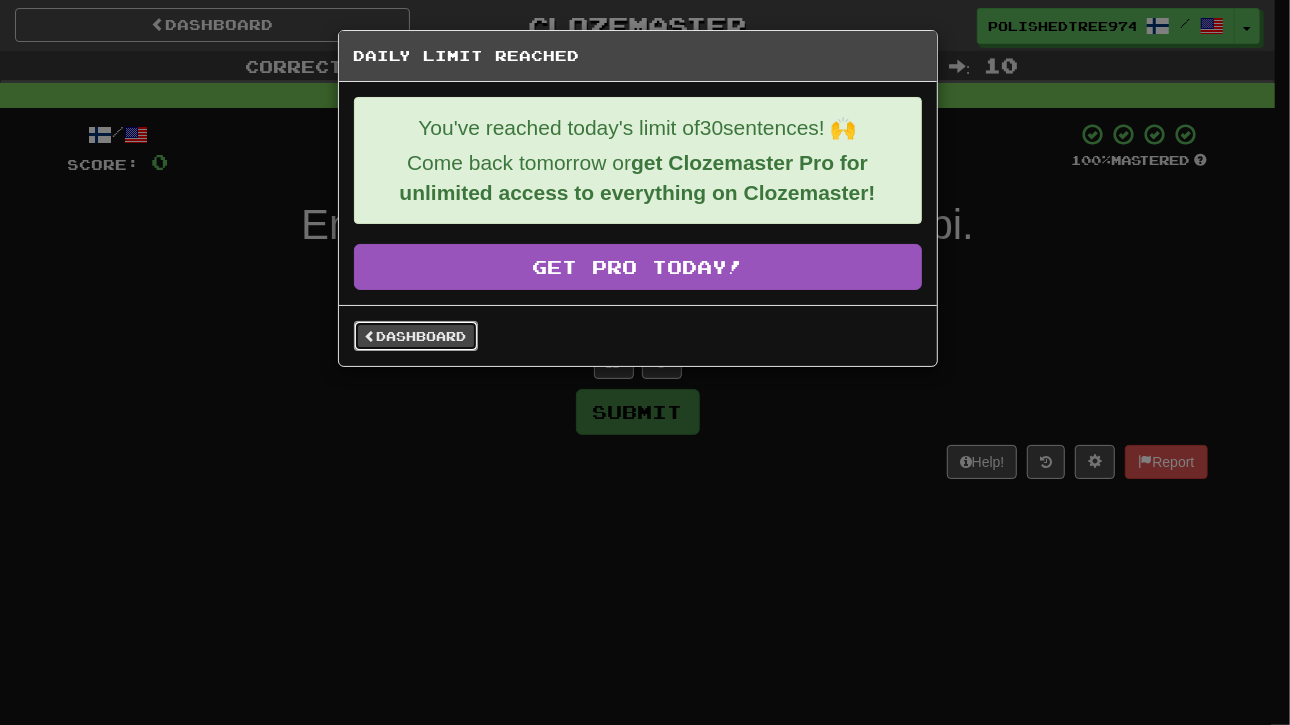 click on "Dashboard" at bounding box center [416, 336] 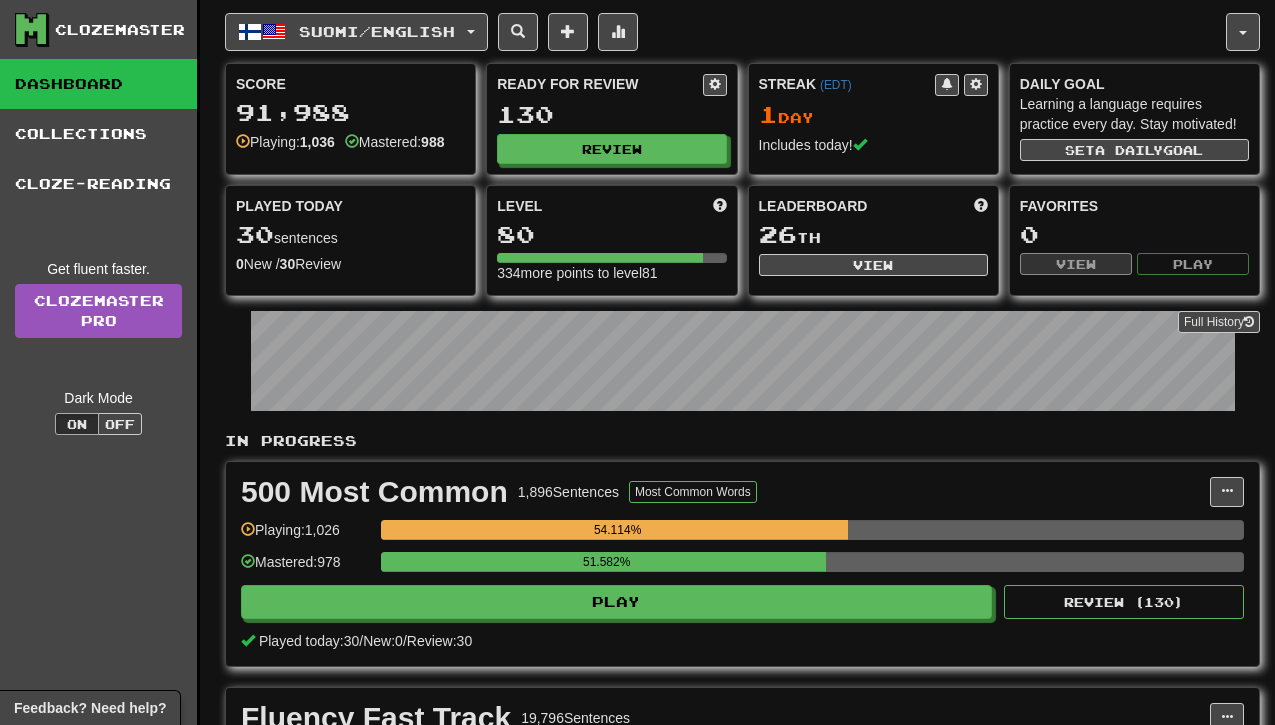 scroll, scrollTop: 0, scrollLeft: 0, axis: both 